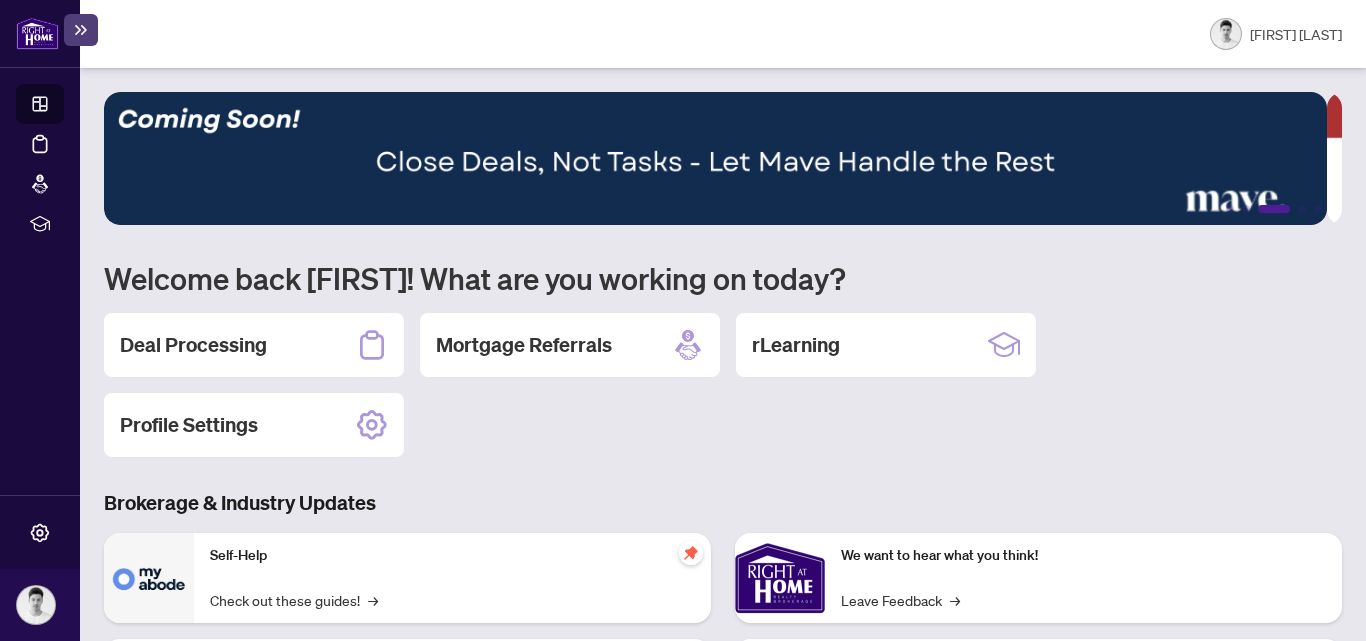 scroll, scrollTop: 0, scrollLeft: 0, axis: both 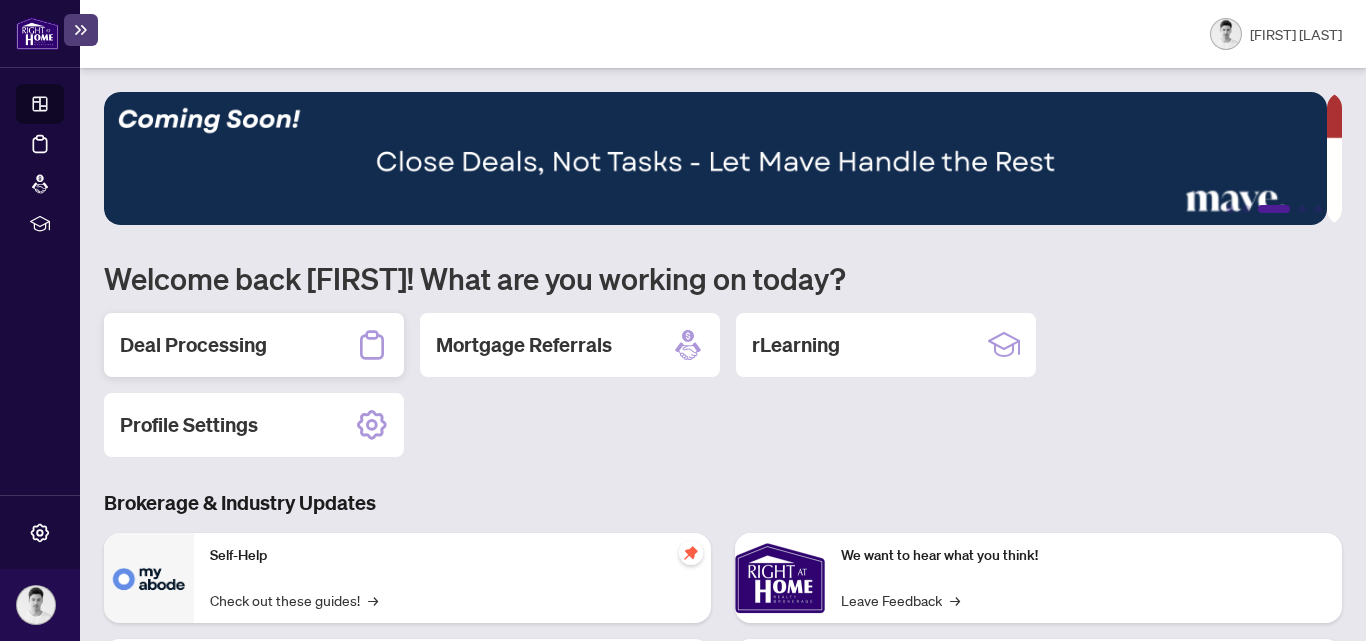 click on "Deal Processing" at bounding box center [193, 345] 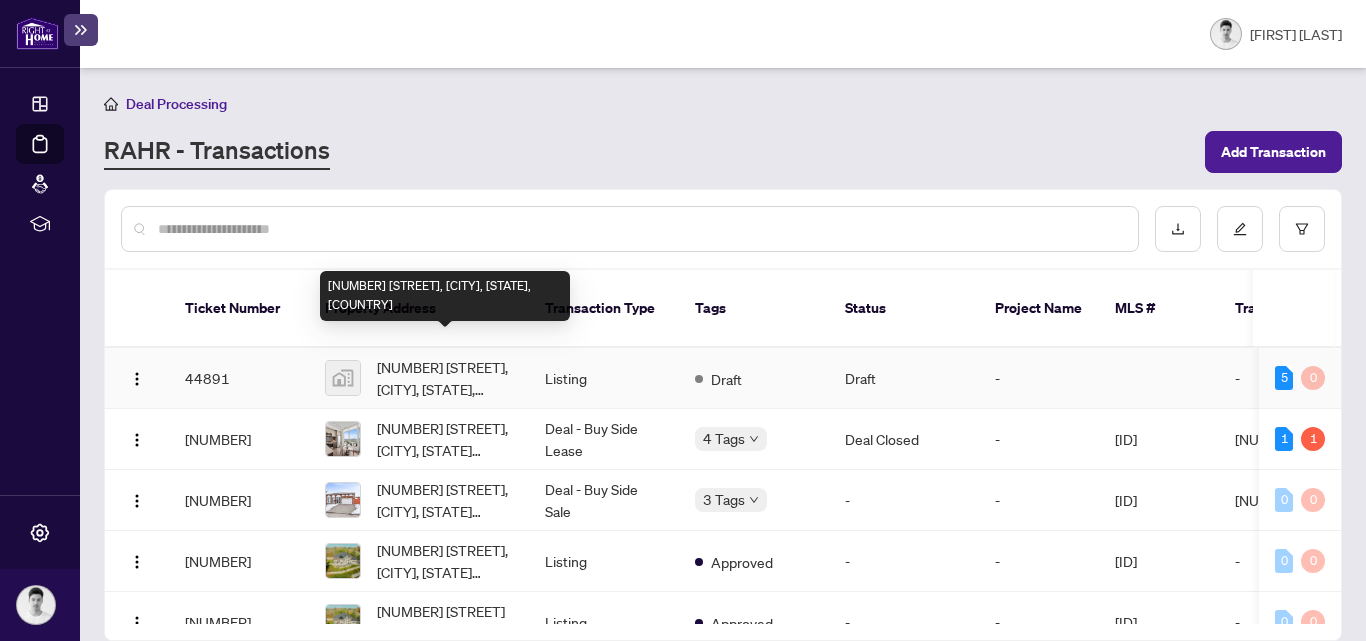 click on "16158 Mount Pleasant Road, Kleinburg Station, ON, Canada" at bounding box center [445, 378] 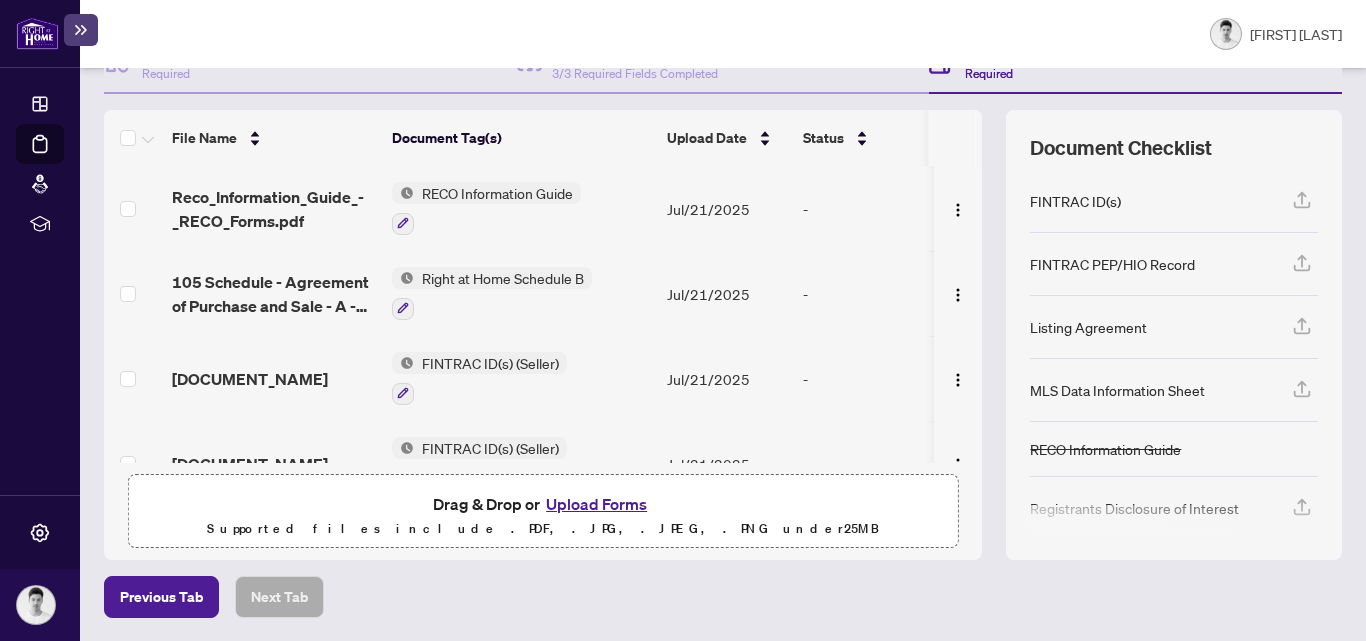 scroll, scrollTop: 217, scrollLeft: 0, axis: vertical 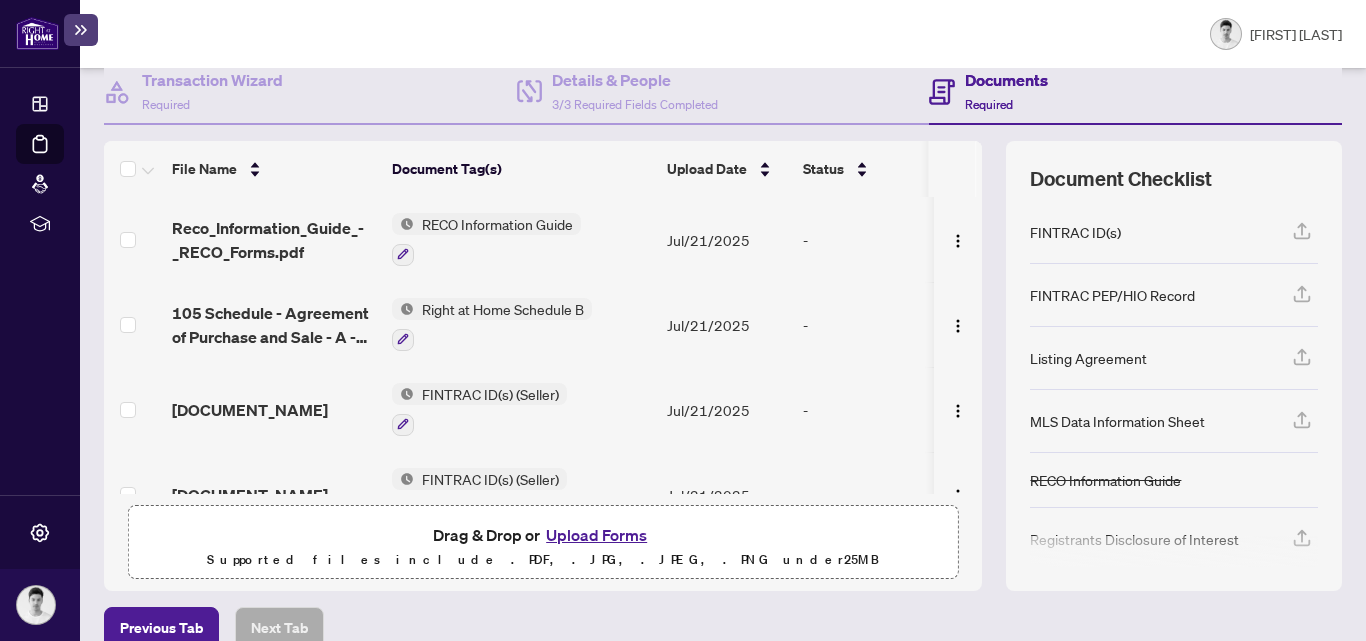 drag, startPoint x: 1304, startPoint y: 376, endPoint x: 1052, endPoint y: 605, distance: 340.507 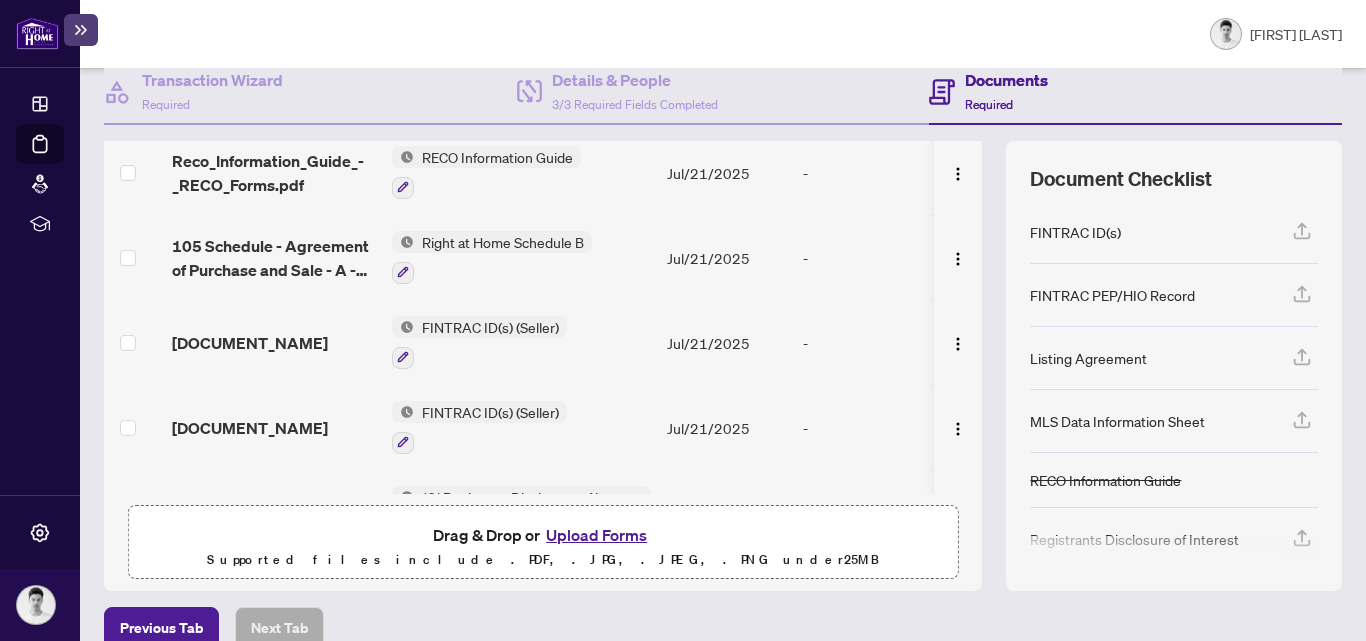 scroll, scrollTop: 0, scrollLeft: 0, axis: both 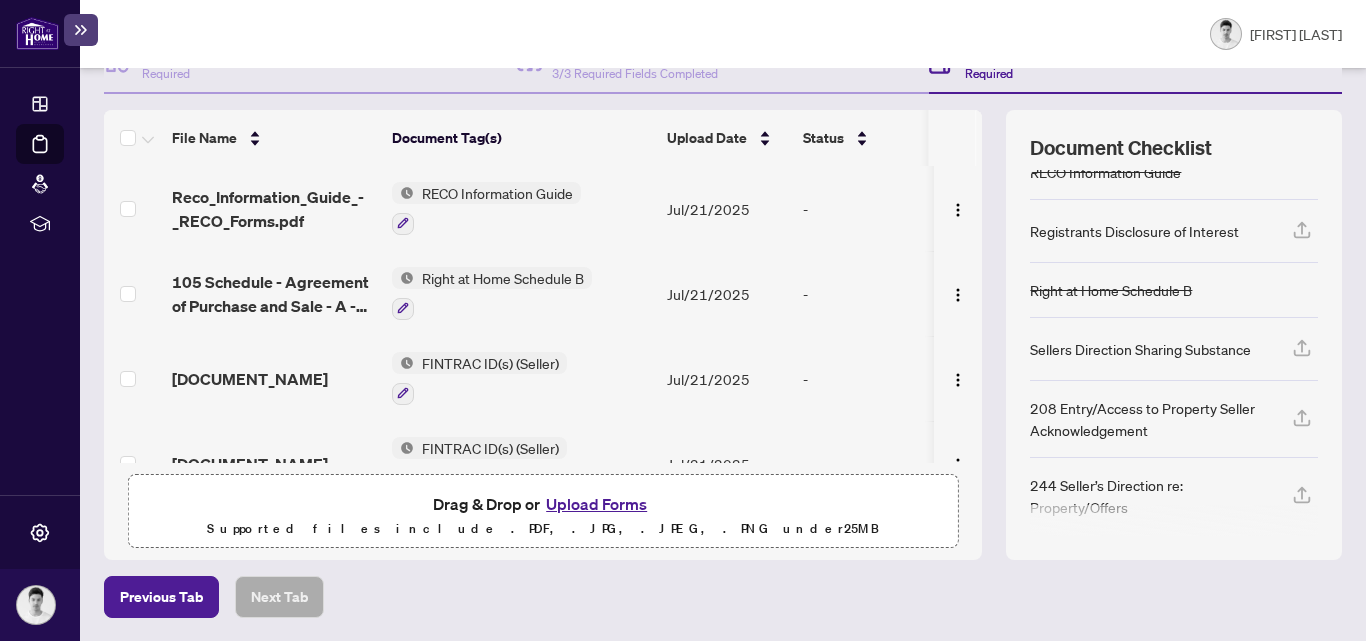 click 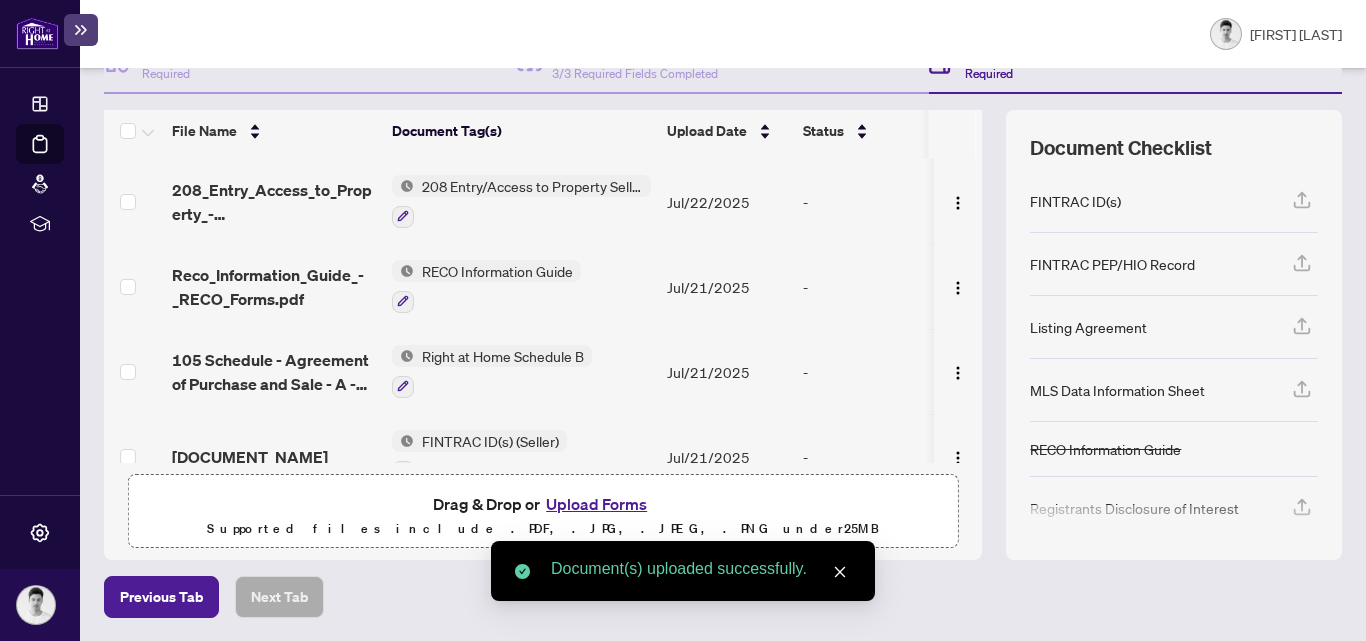 scroll, scrollTop: 0, scrollLeft: 0, axis: both 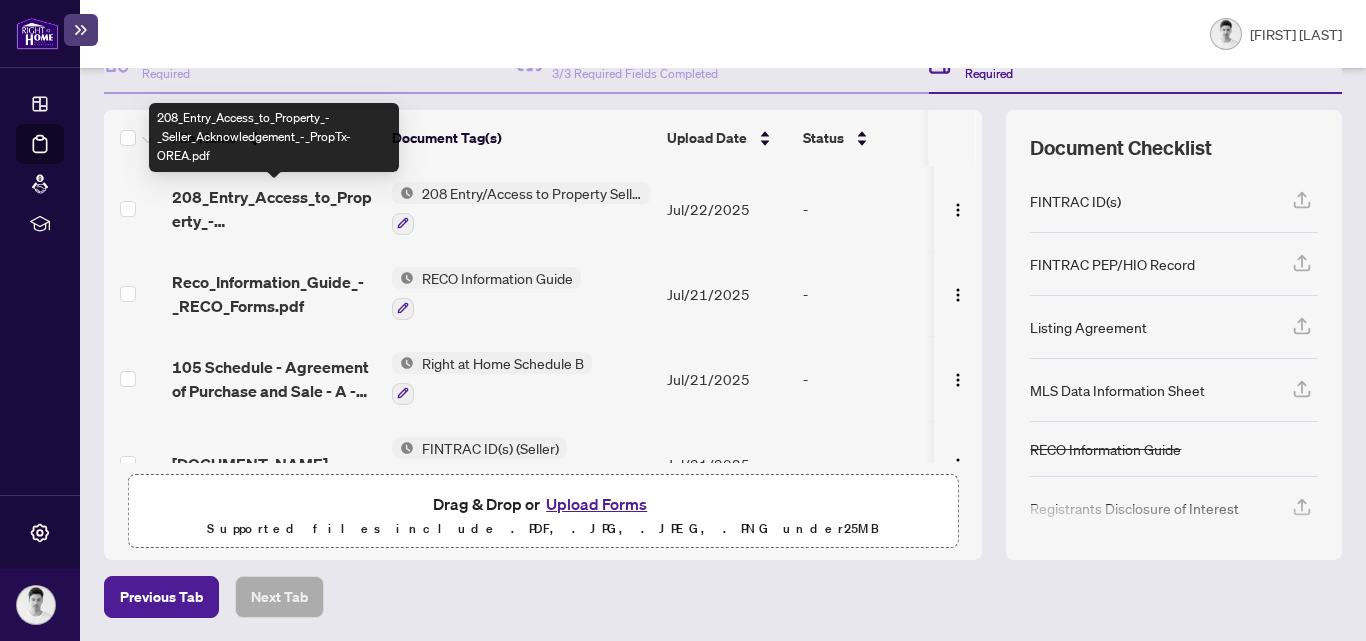 click on "208_Entry_Access_to_Property_-_Seller_Acknowledgement_-_PropTx-OREA.pdf" at bounding box center [274, 209] 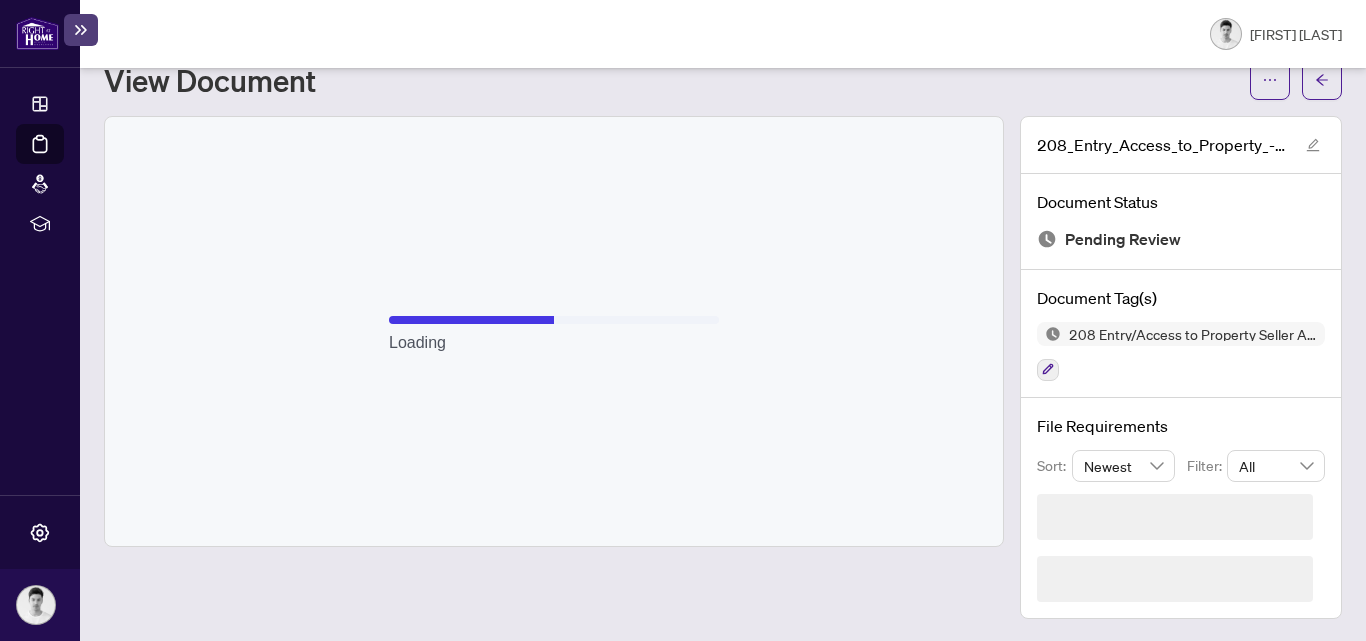 scroll, scrollTop: 9, scrollLeft: 0, axis: vertical 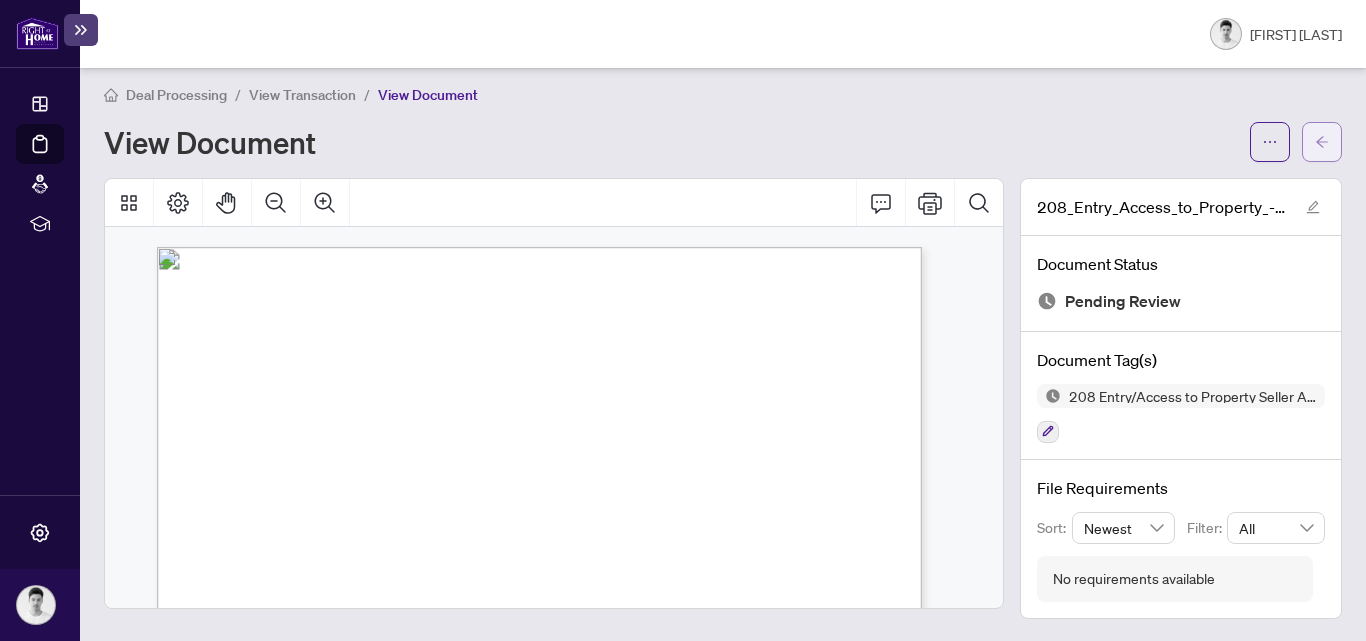 click at bounding box center [1322, 142] 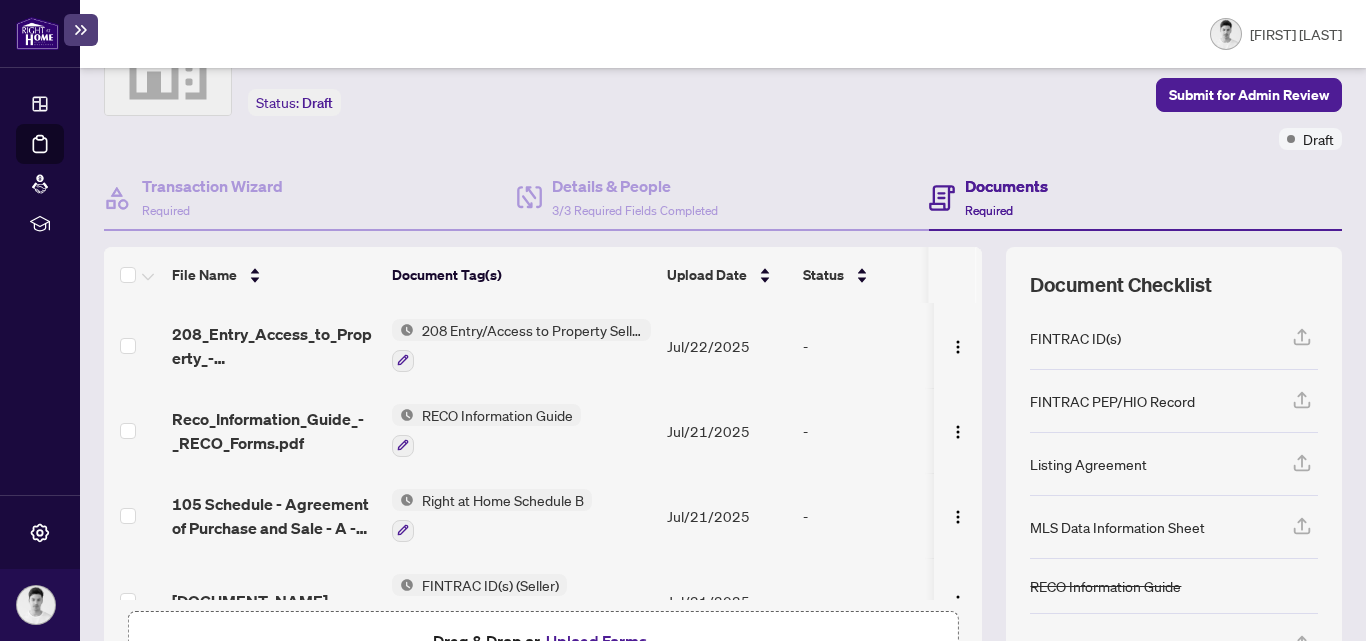 scroll, scrollTop: 248, scrollLeft: 0, axis: vertical 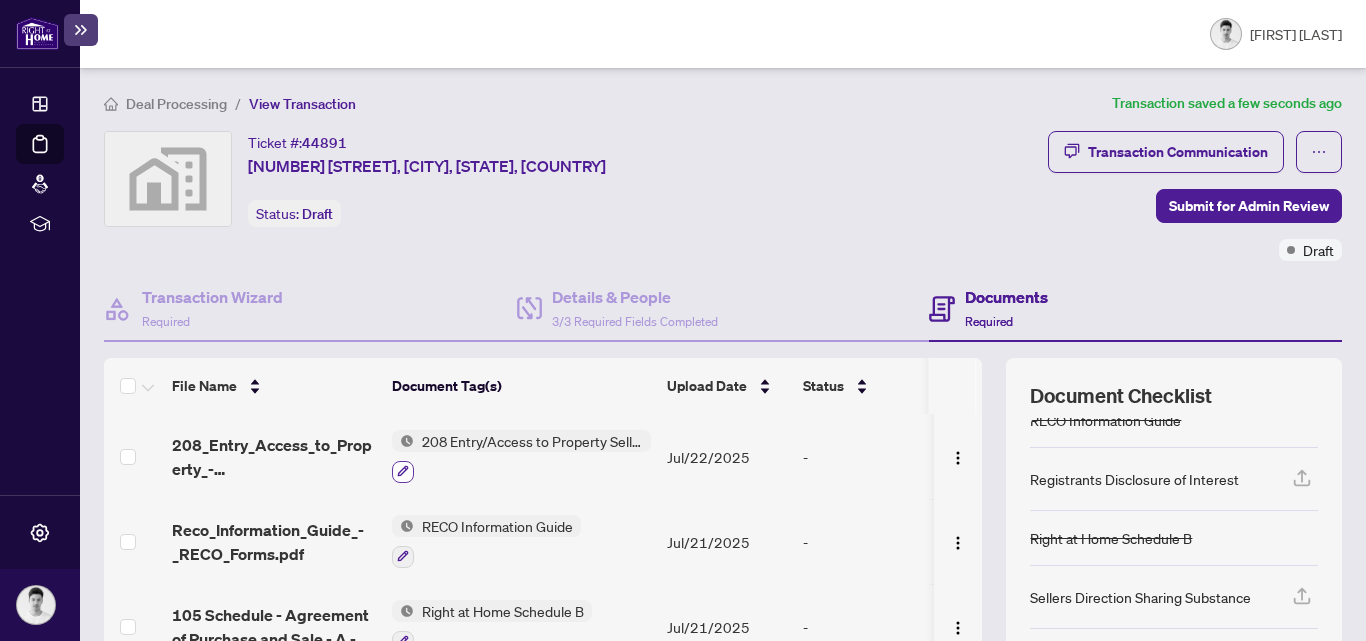 click at bounding box center [403, 472] 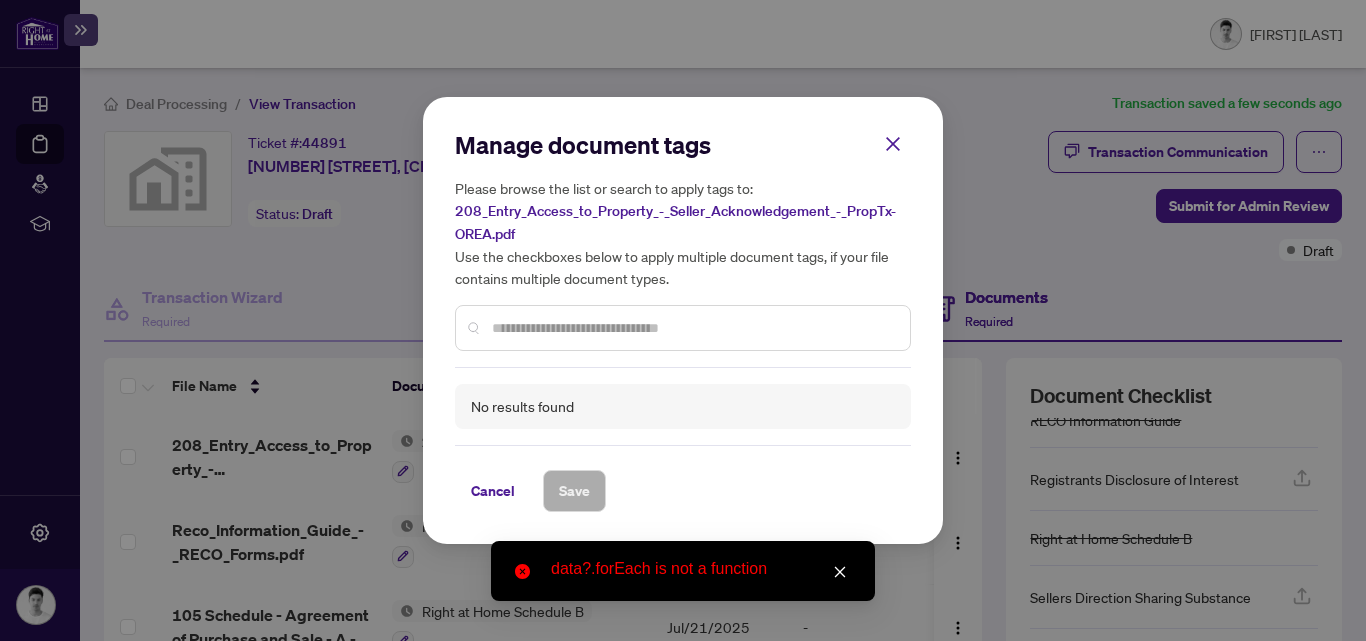 click on "Please browse the list or search to apply tags to:   208_Entry_Access_to_Property_-_Seller_Acknowledgement_-_PropTx-OREA.pdf   Use the checkboxes below to apply multiple document tags, if your file contains multiple document types." at bounding box center [683, 233] 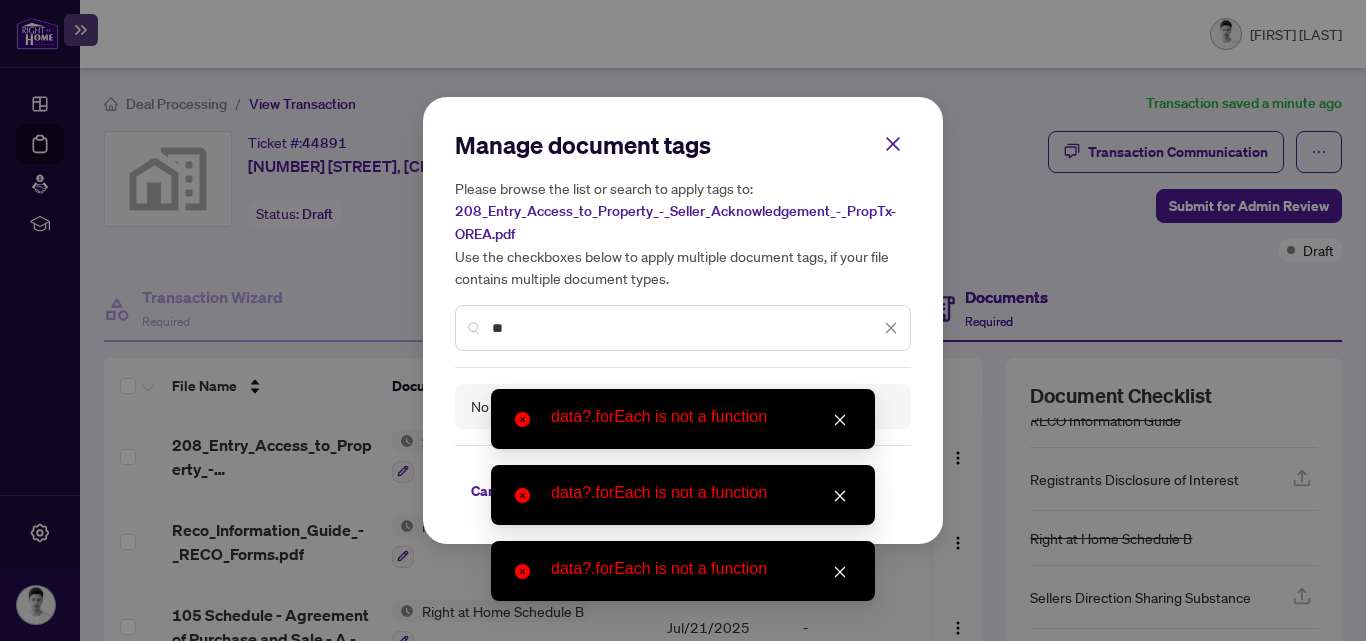 type on "***" 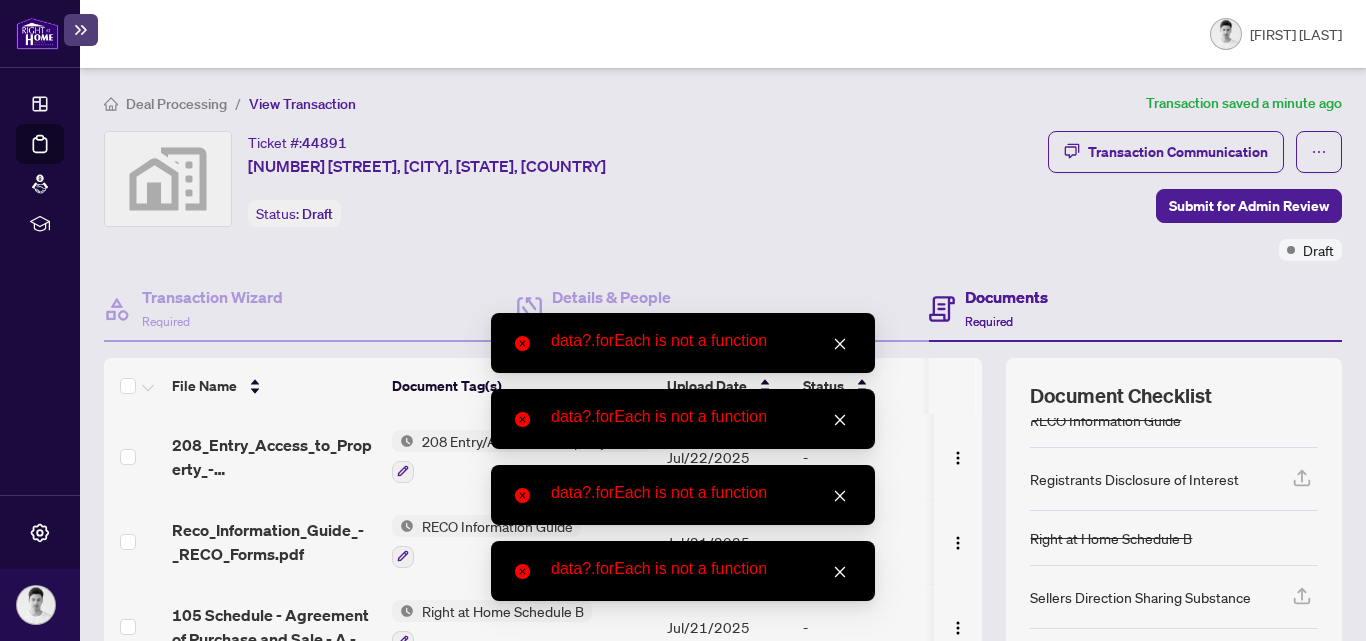 type 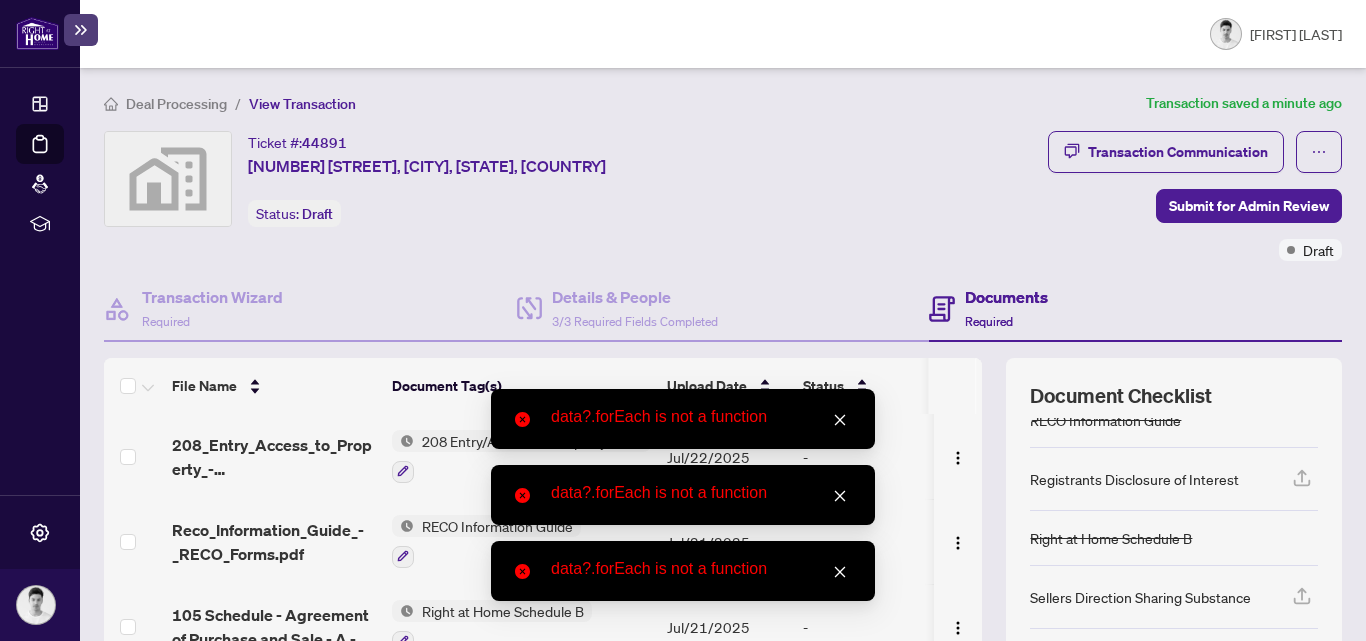 click 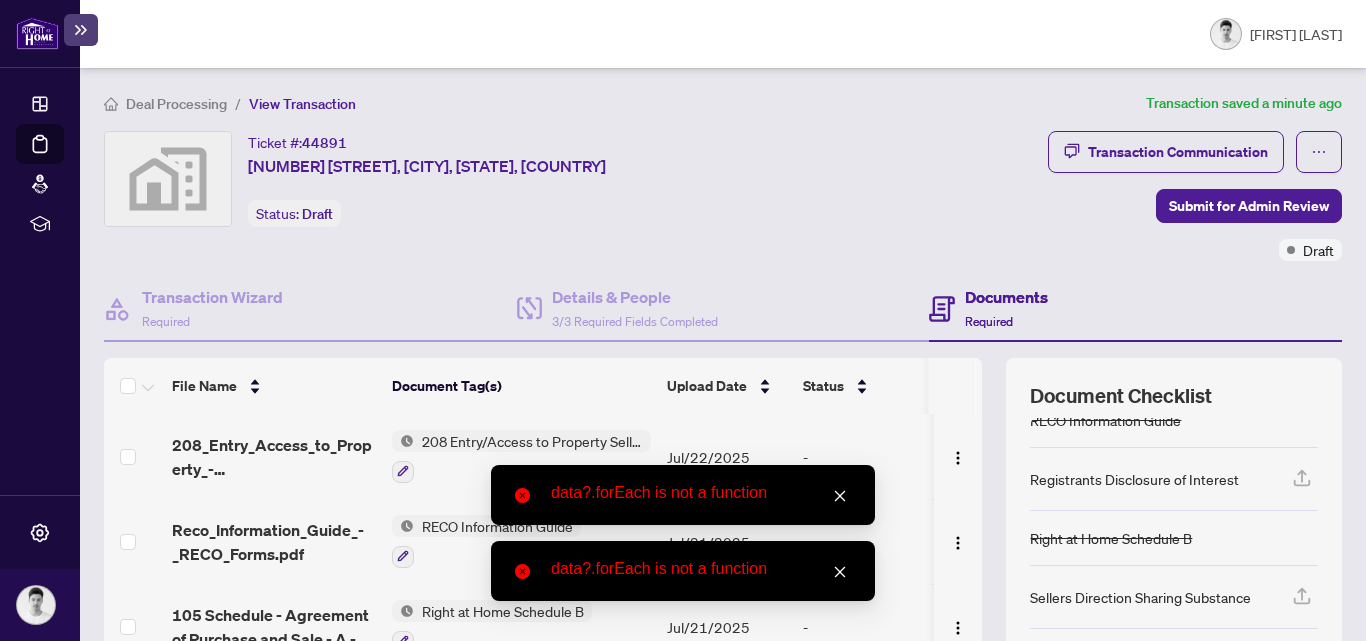 click 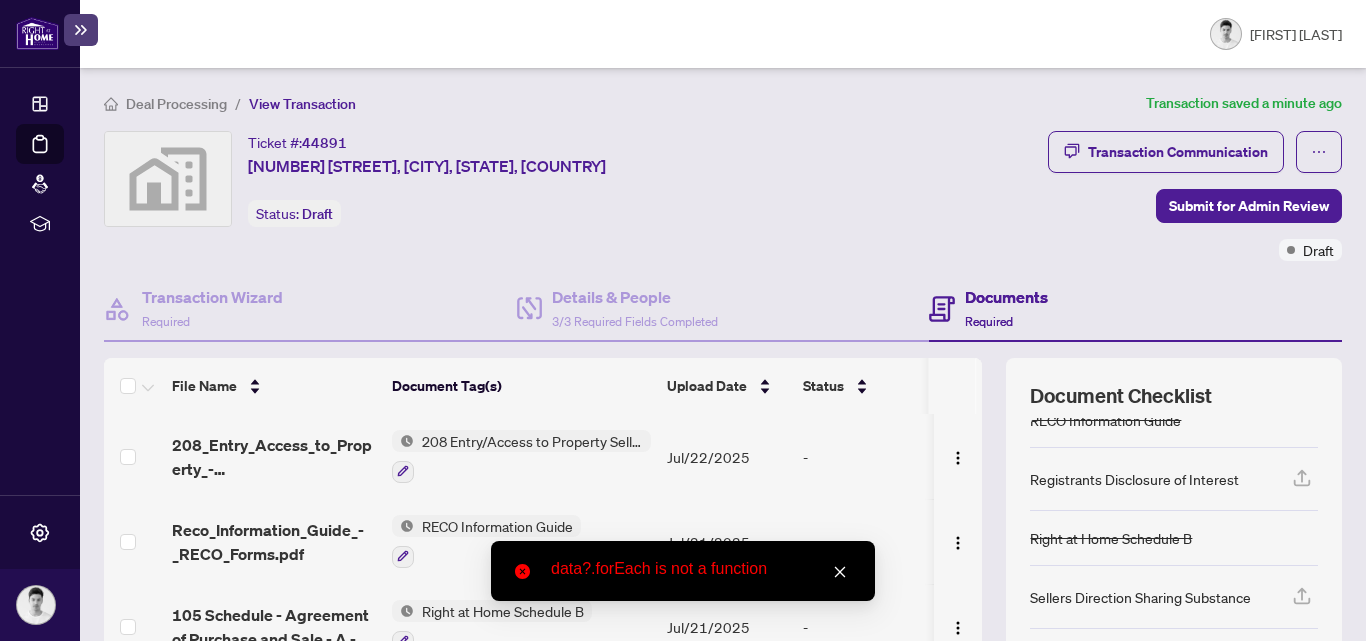 click at bounding box center [840, 572] 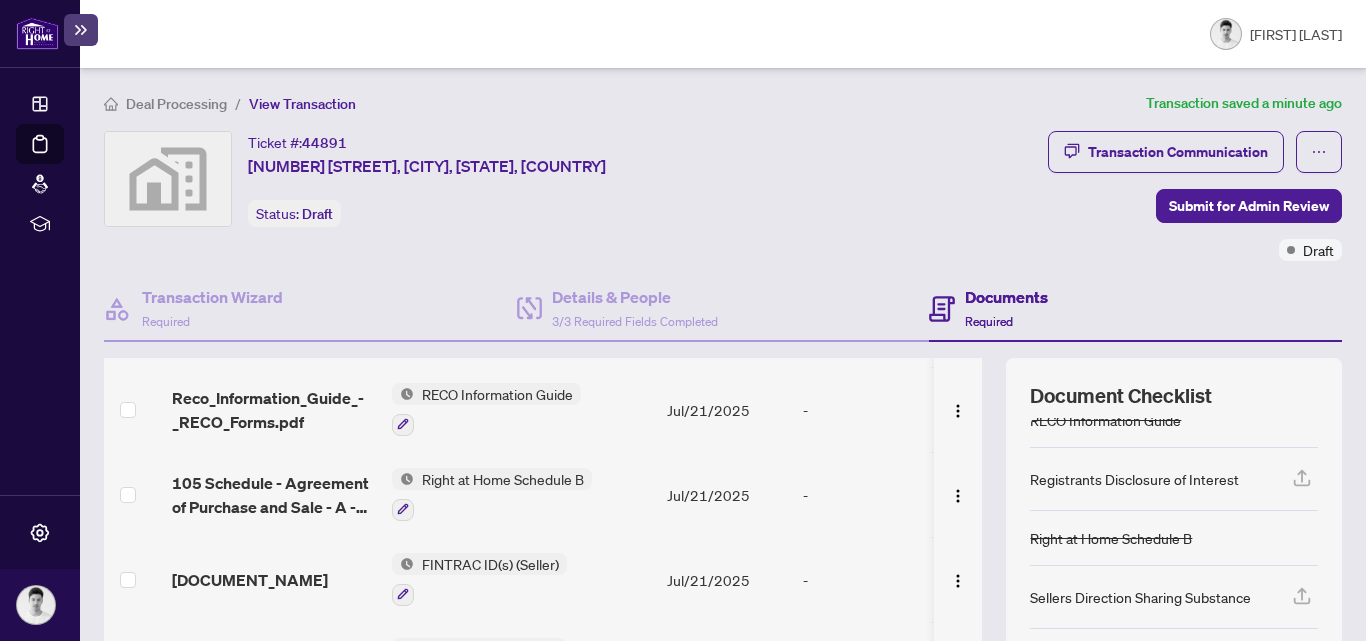 scroll, scrollTop: 116, scrollLeft: 0, axis: vertical 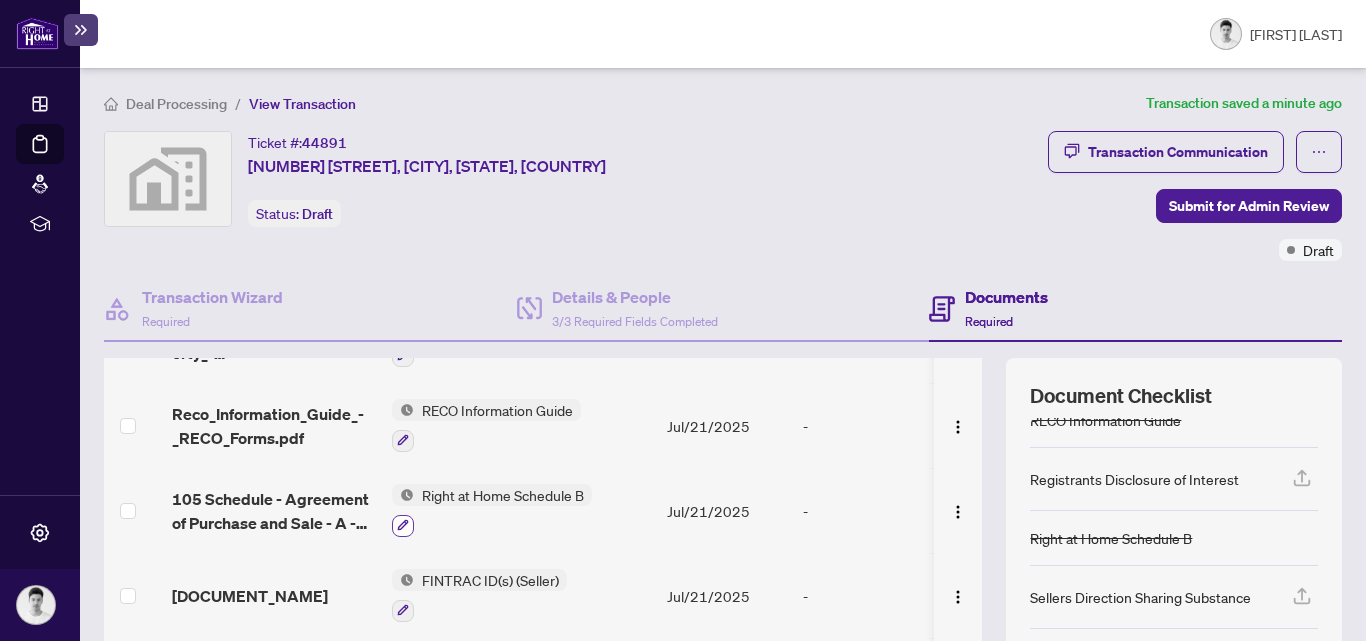 click 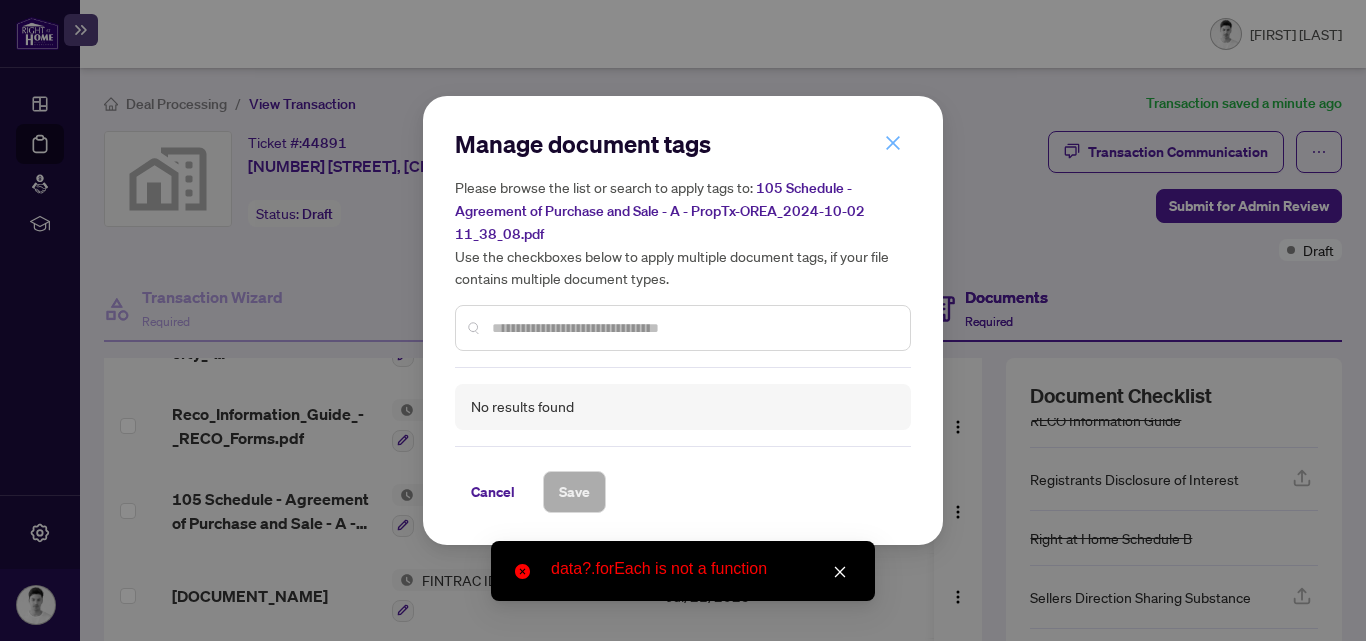 click 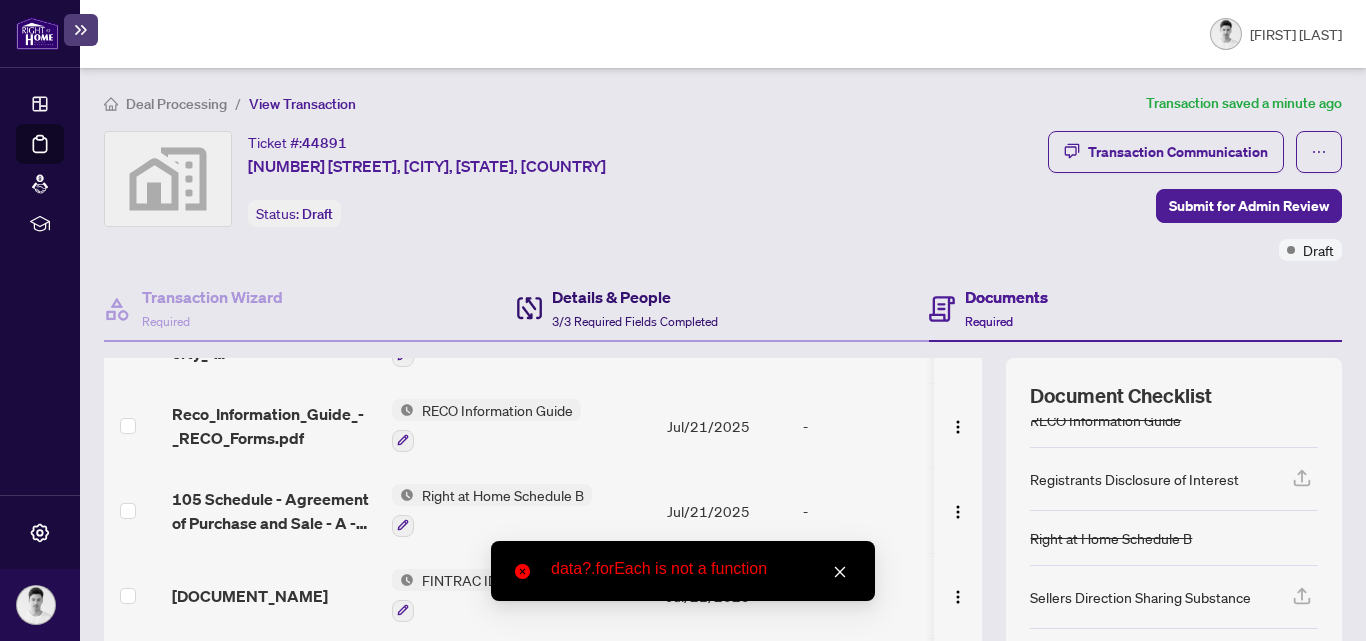 click on "3/3 Required Fields Completed" at bounding box center [635, 321] 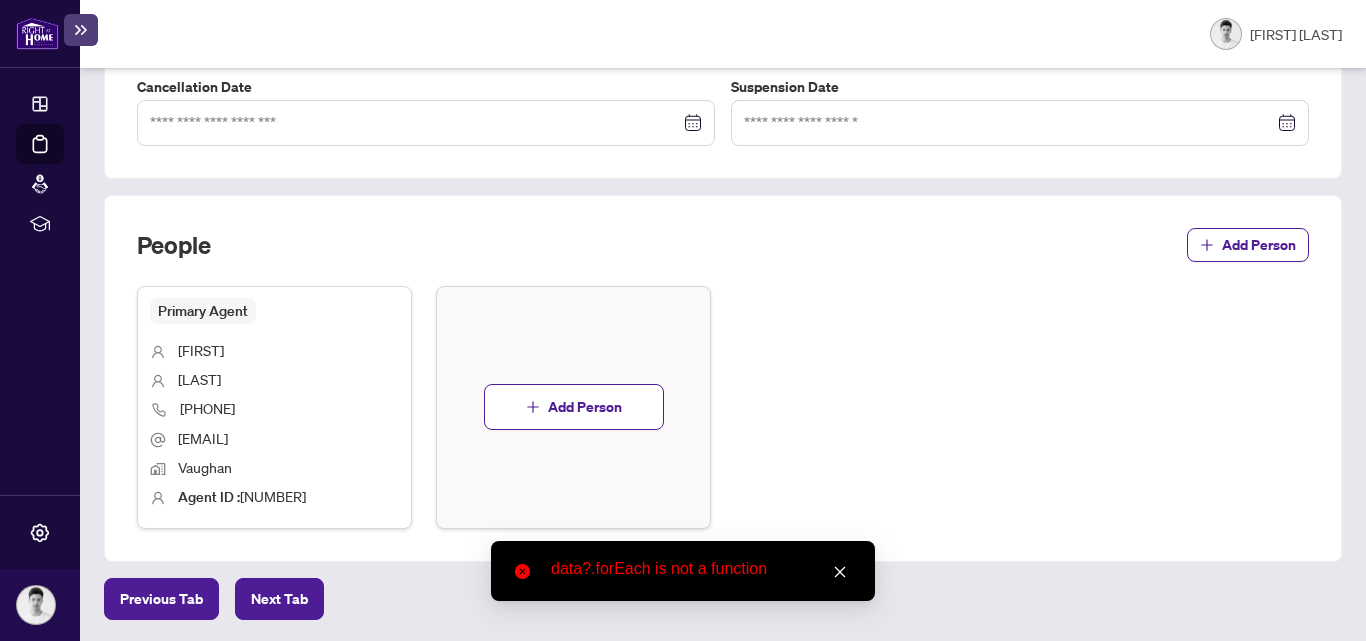 scroll, scrollTop: 654, scrollLeft: 0, axis: vertical 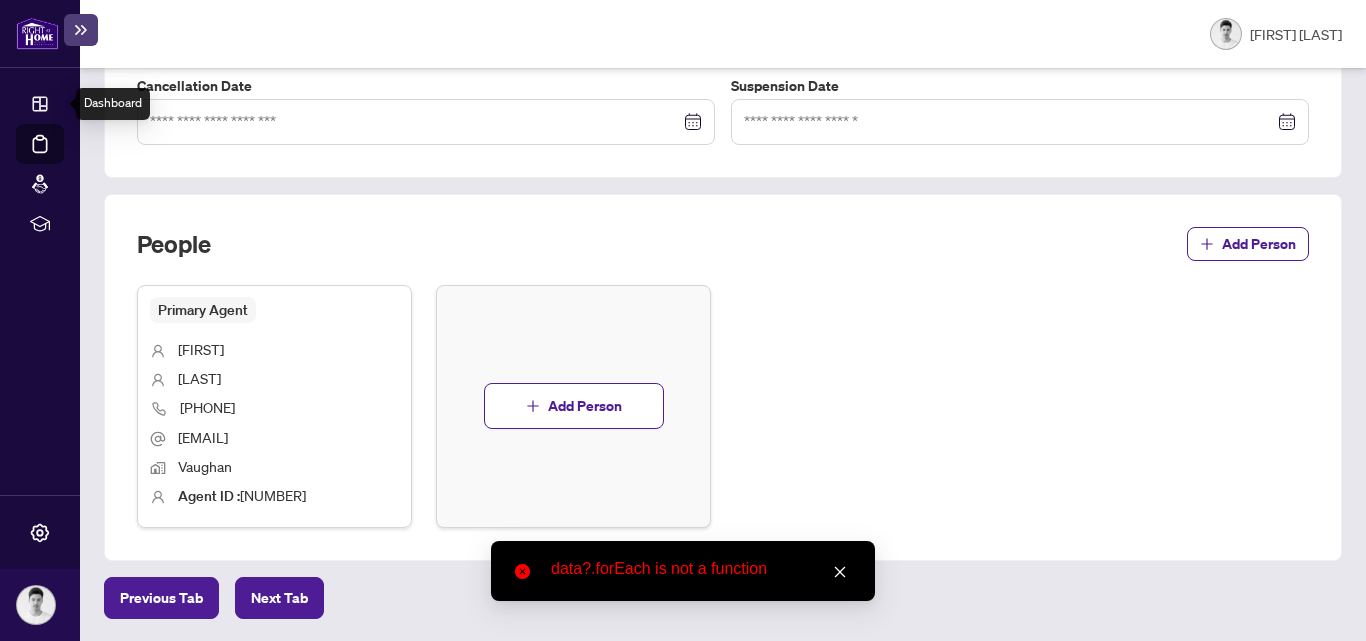 click on "Deal Processing" at bounding box center (63, 158) 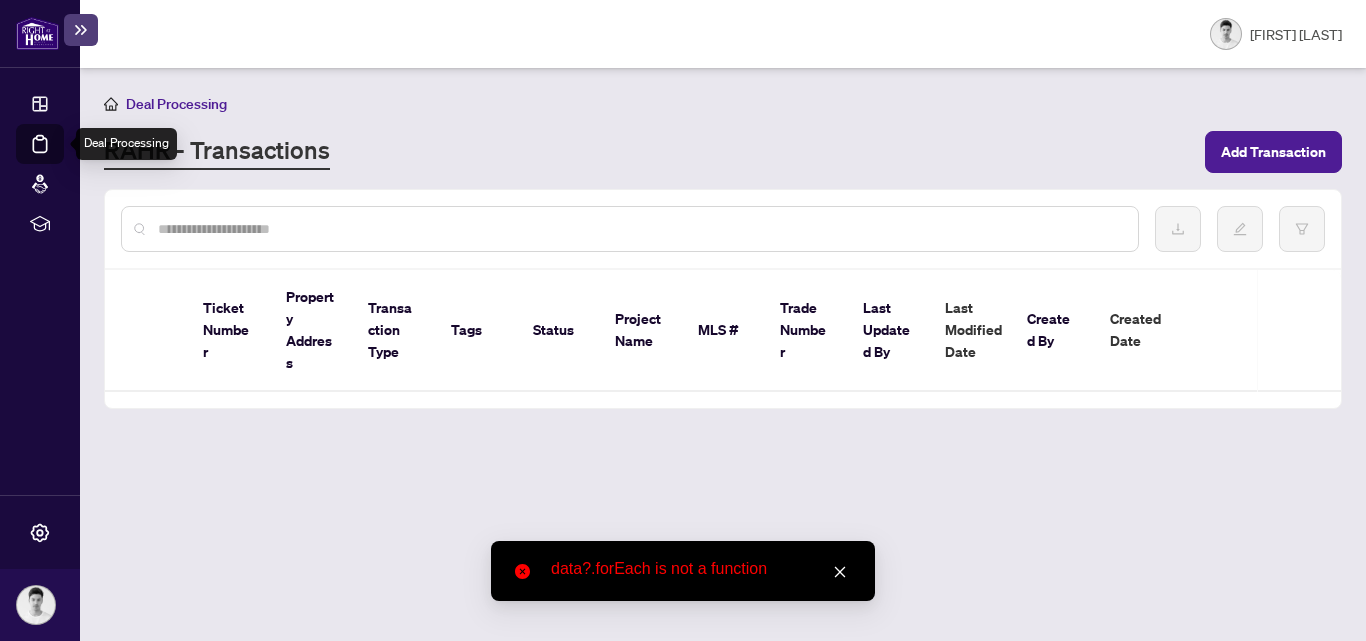 scroll, scrollTop: 0, scrollLeft: 0, axis: both 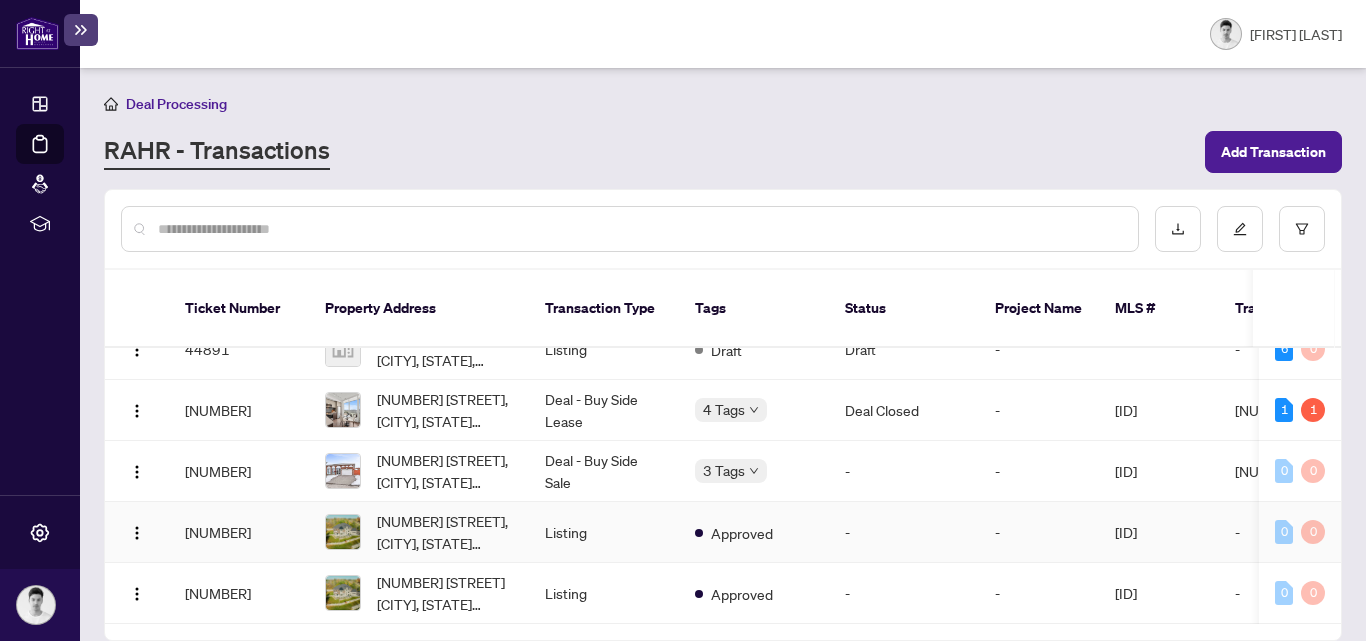 click on "27114" at bounding box center [239, 532] 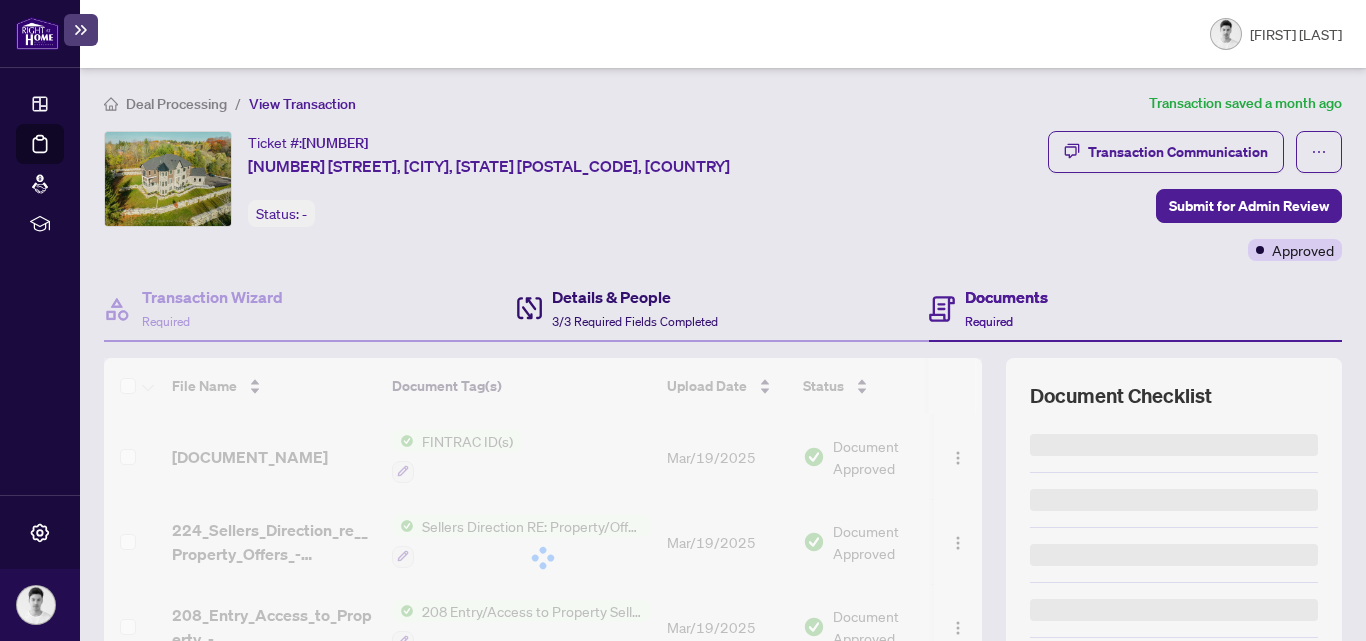 click on "3/3 Required Fields Completed" at bounding box center [635, 321] 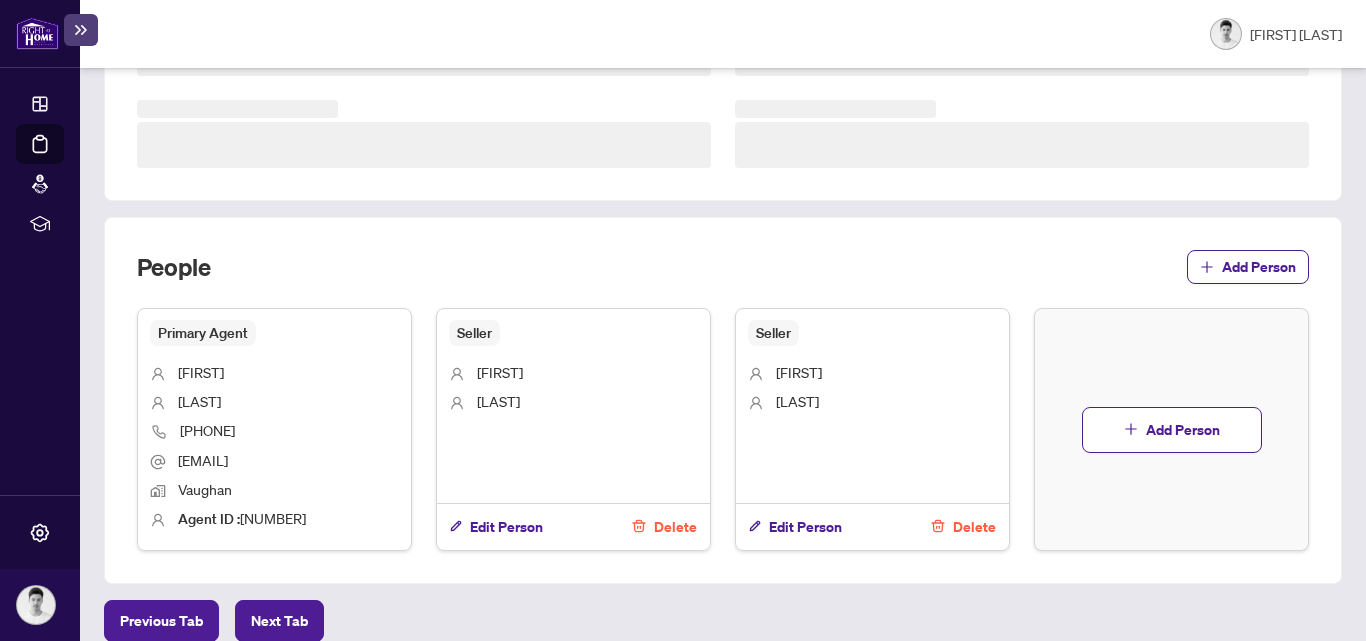 scroll, scrollTop: 646, scrollLeft: 0, axis: vertical 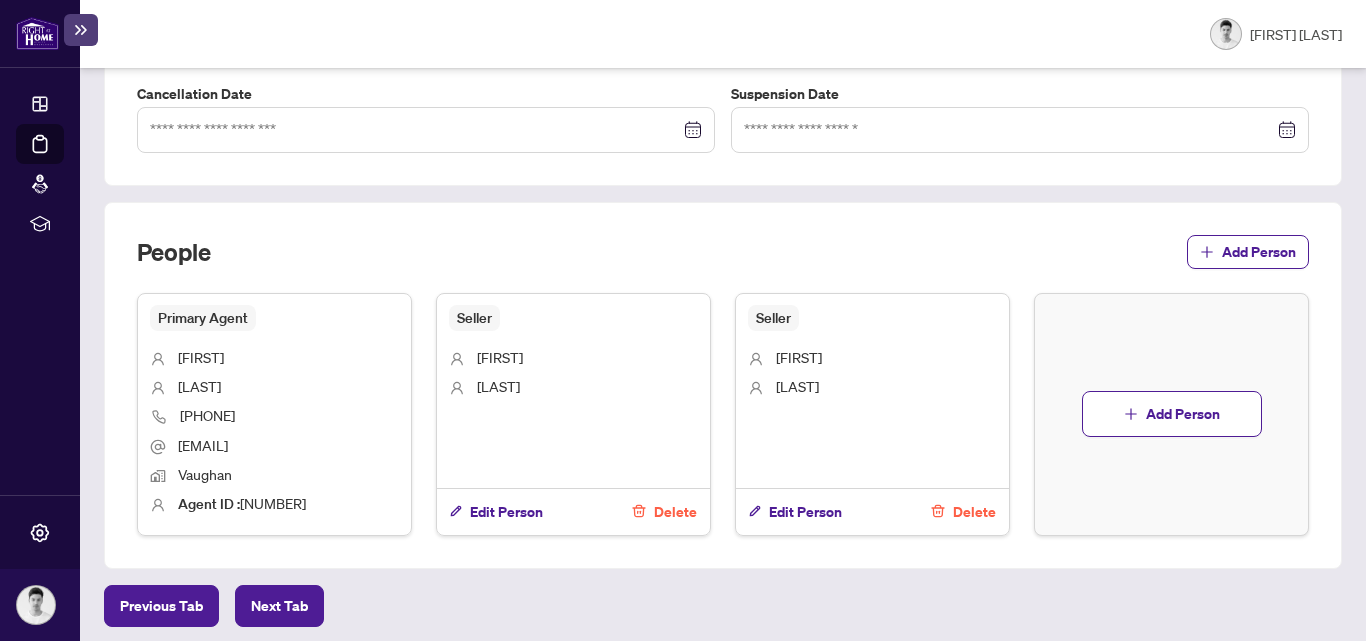 type on "**********" 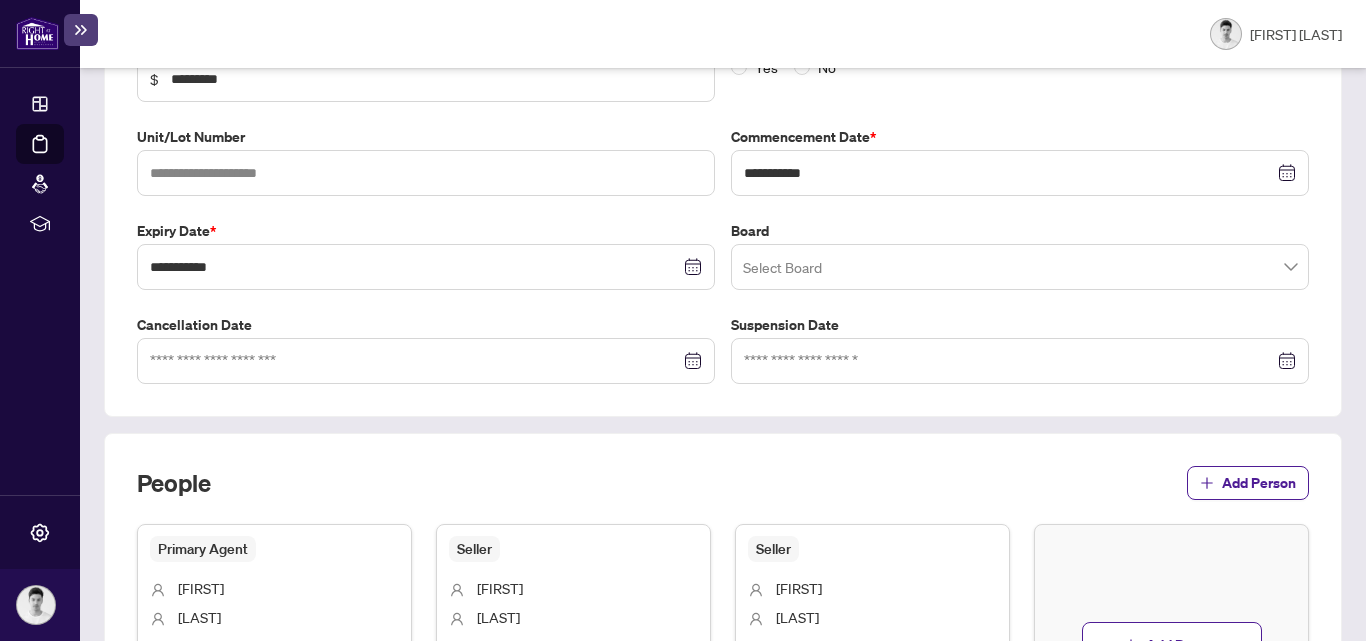 scroll, scrollTop: 0, scrollLeft: 0, axis: both 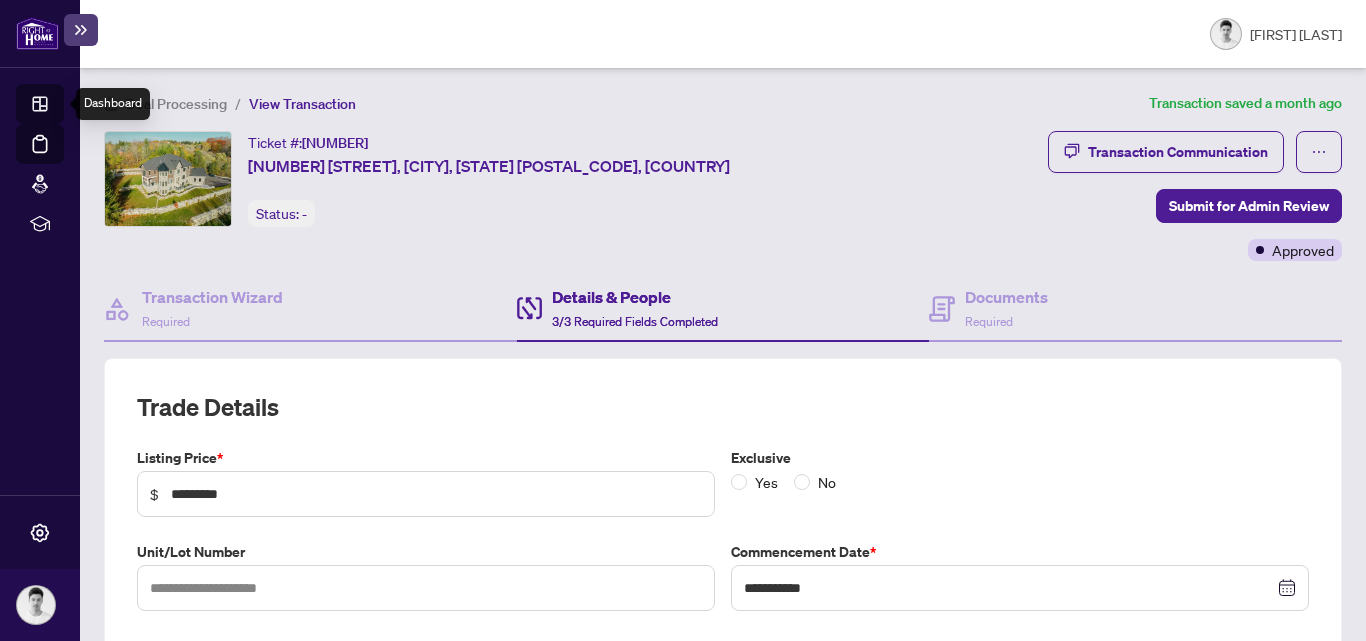 click on "Dashboard" at bounding box center (62, 107) 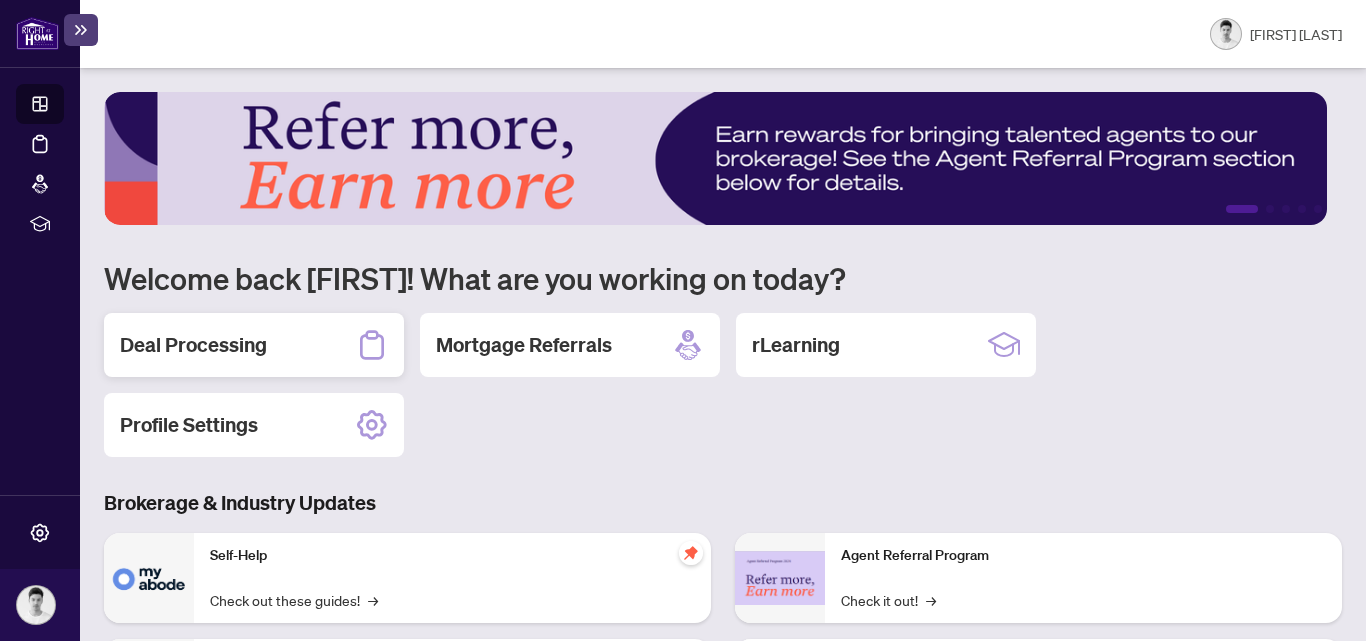 click on "Deal Processing" at bounding box center (254, 345) 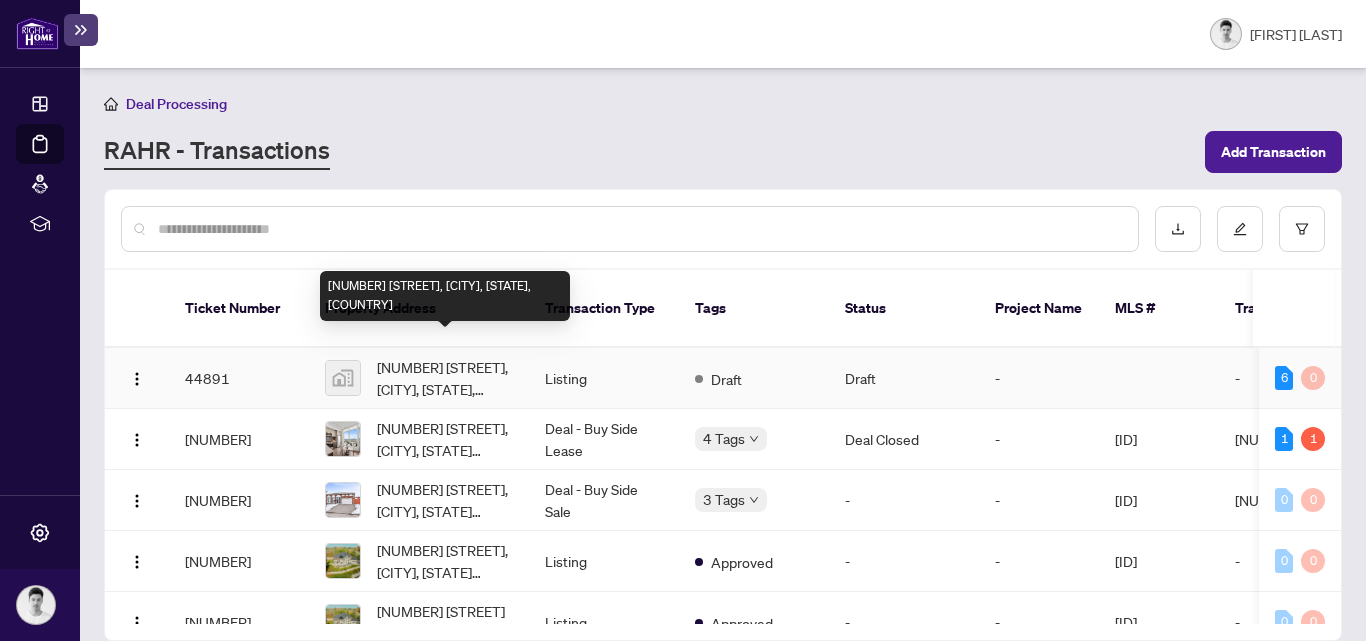 click on "16158 Mount Pleasant Road, Kleinburg Station, ON, Canada" at bounding box center (445, 378) 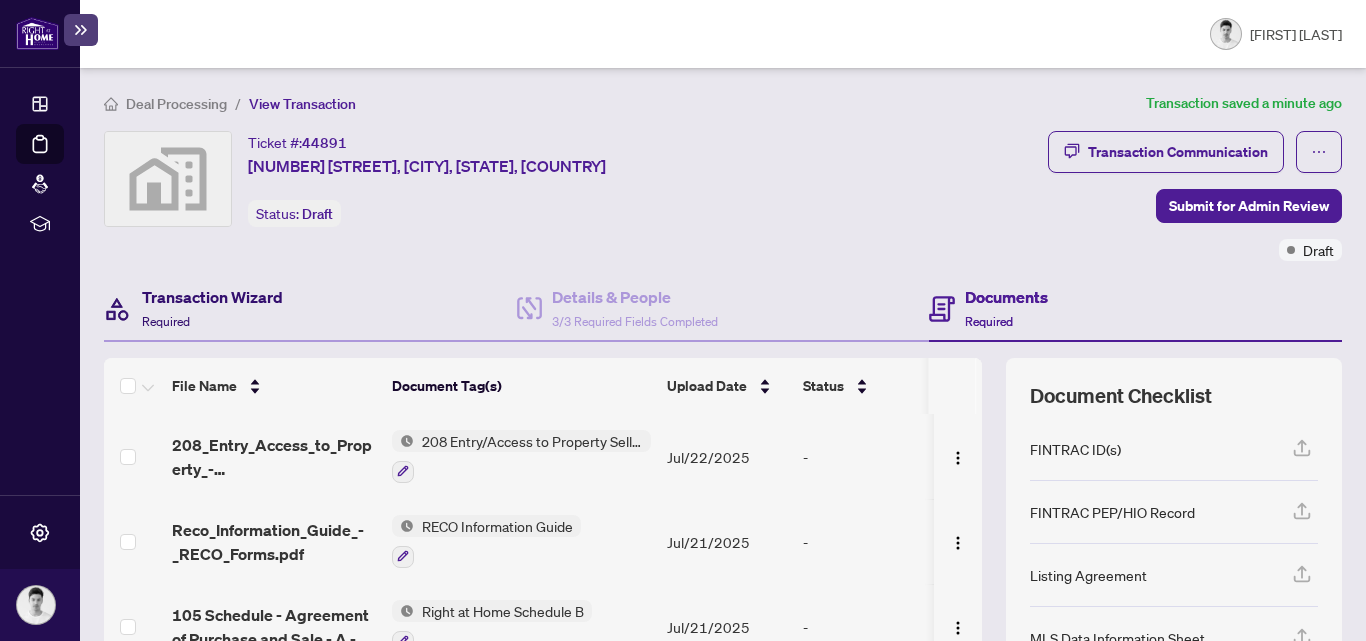 click on "Transaction Wizard Required" at bounding box center [212, 308] 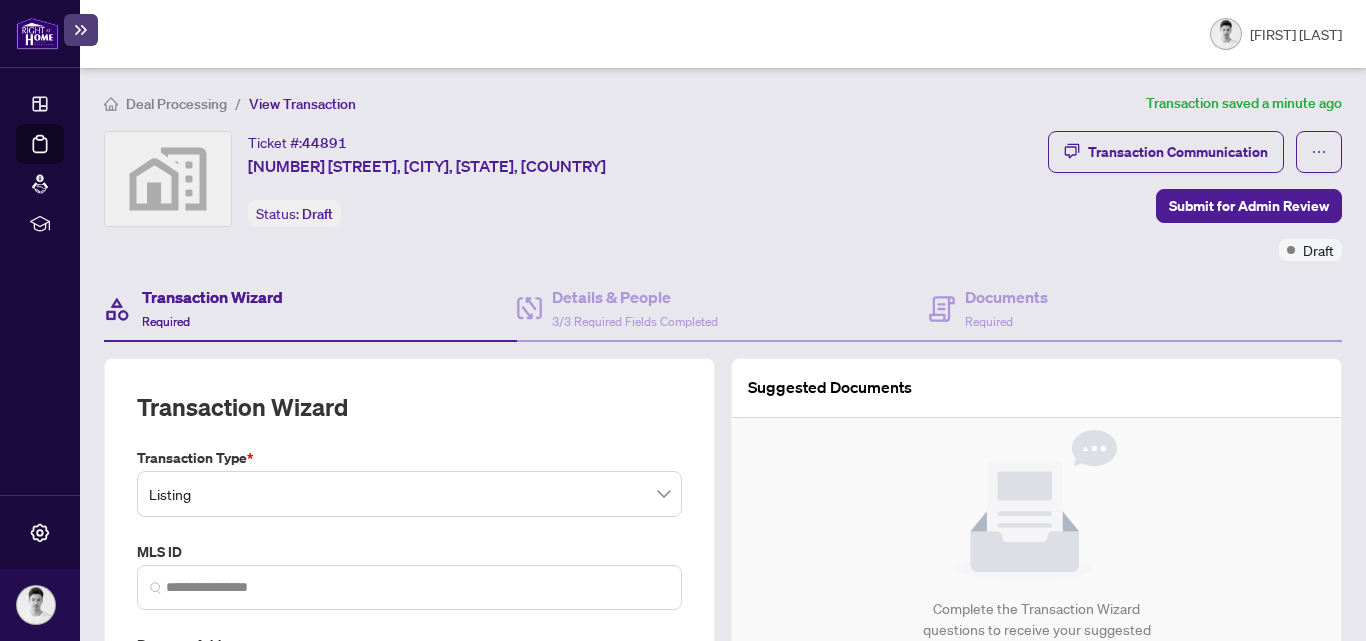type on "**********" 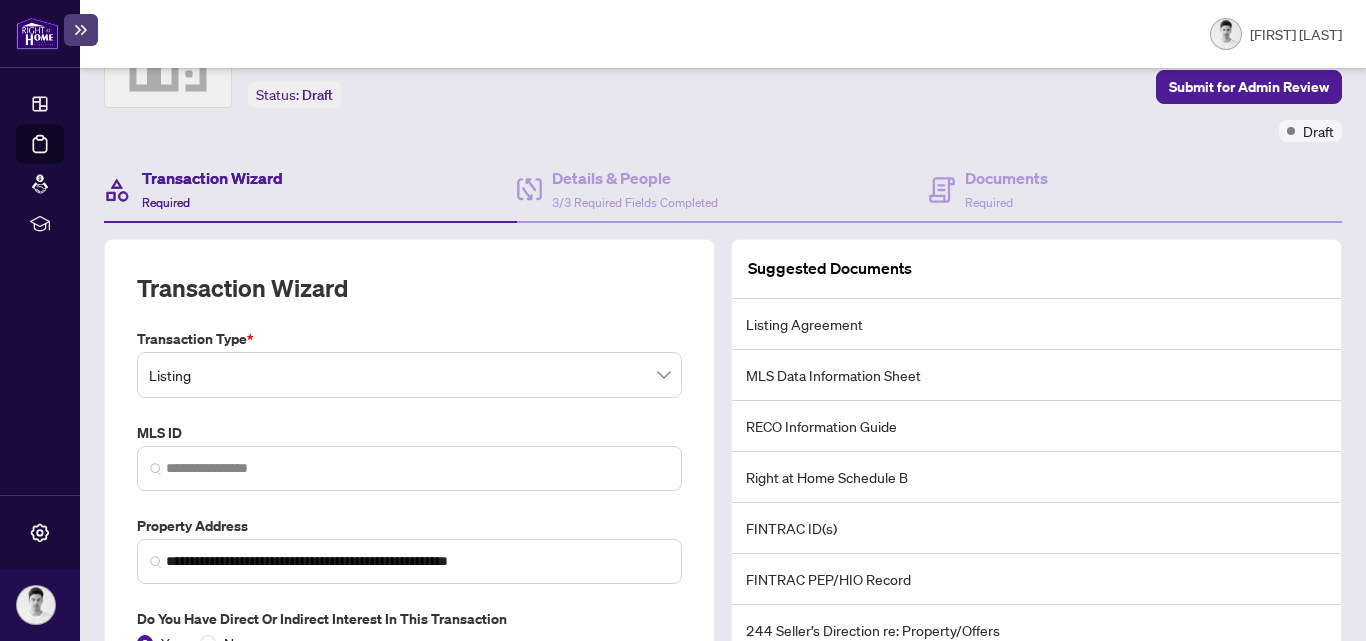 scroll, scrollTop: 300, scrollLeft: 0, axis: vertical 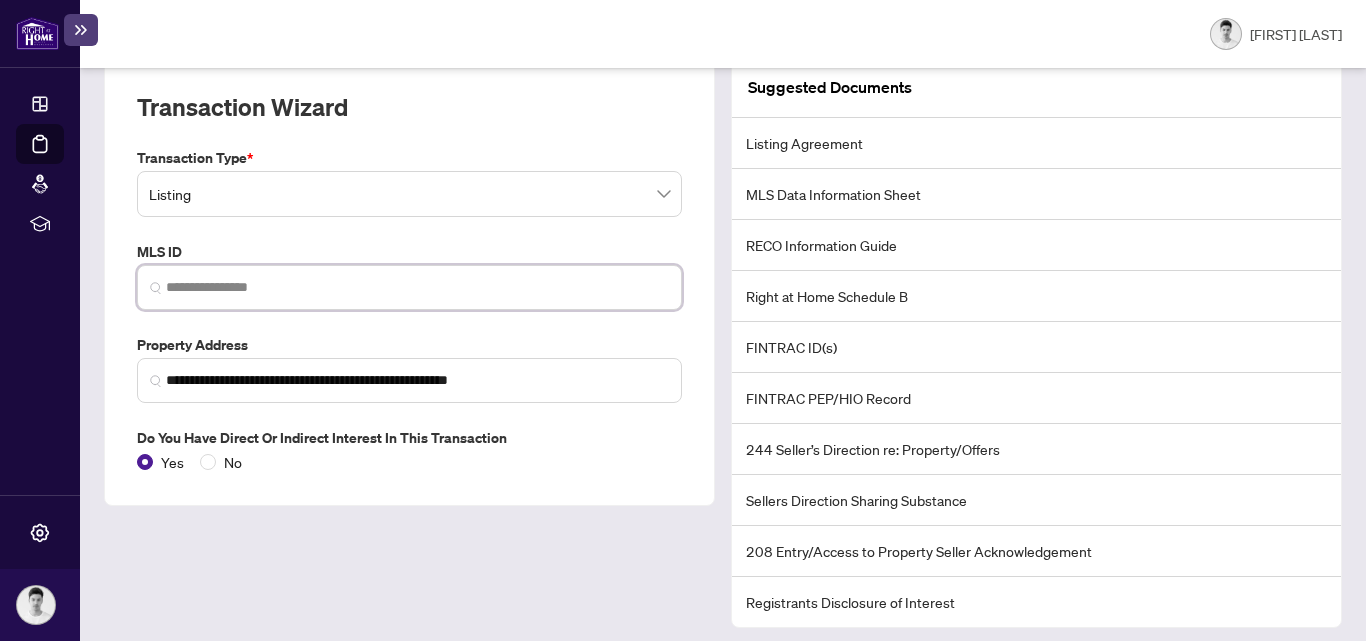 click at bounding box center [417, 287] 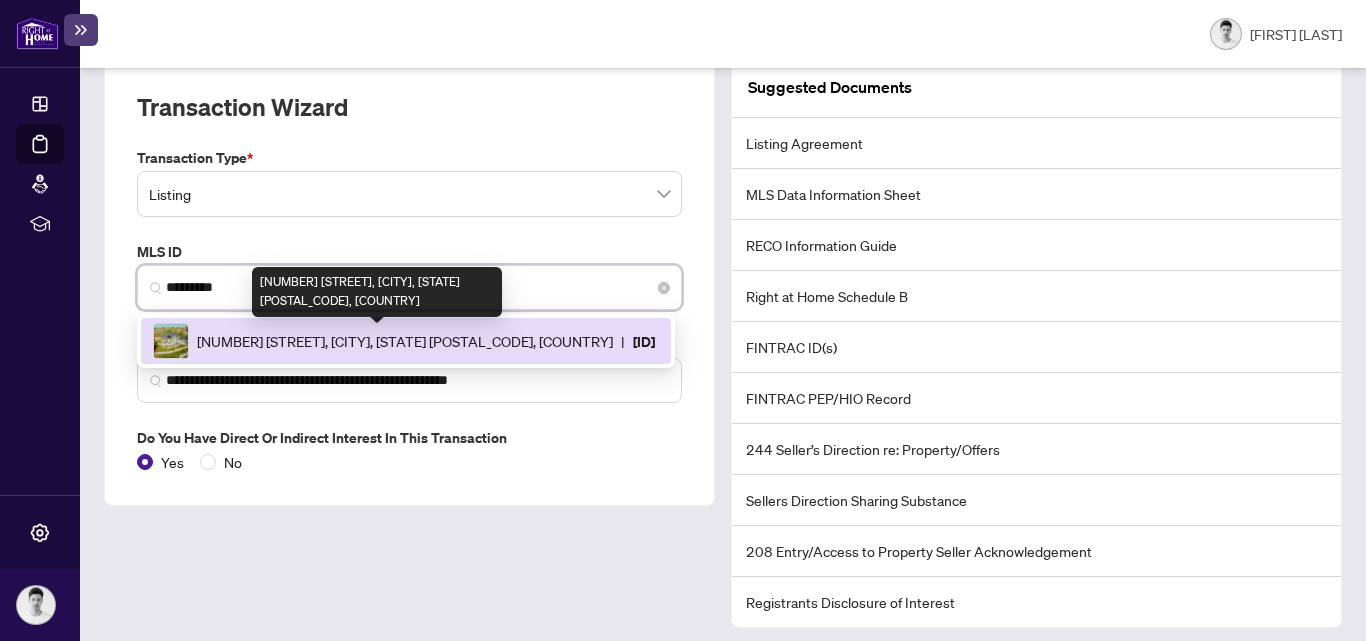 click on "[NUMBER] [STREET], [CITY], [STATE], [COUNTRY]" at bounding box center (405, 341) 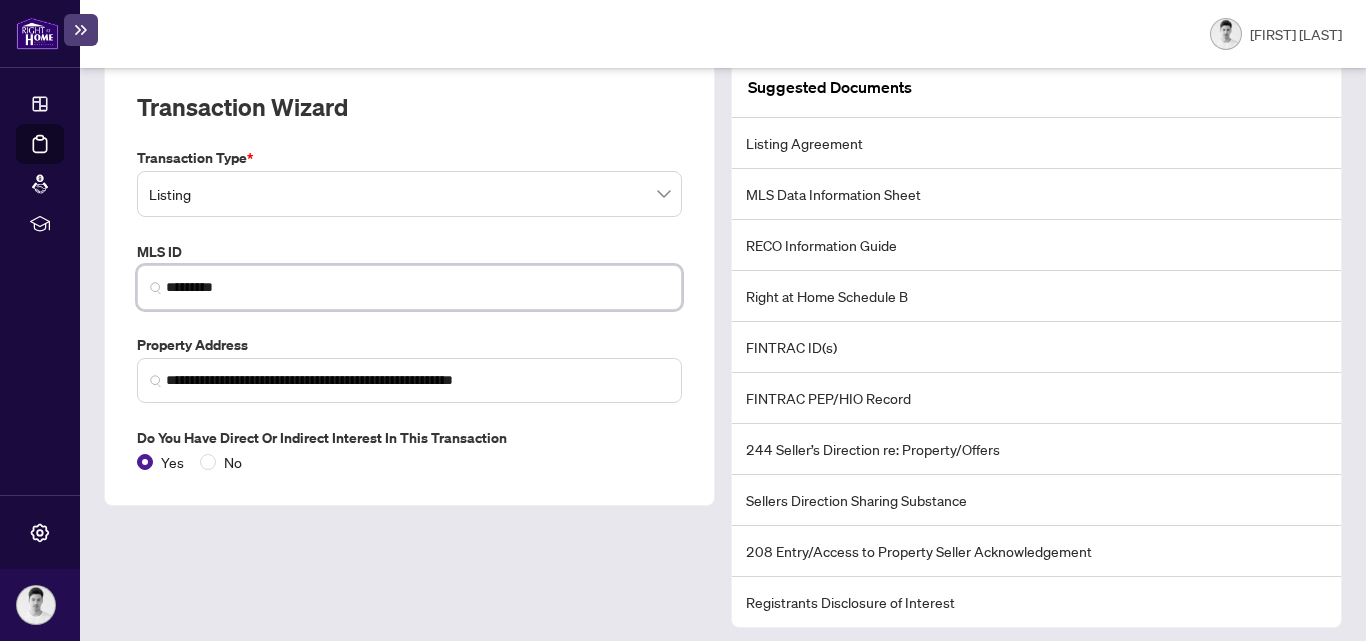 type on "*********" 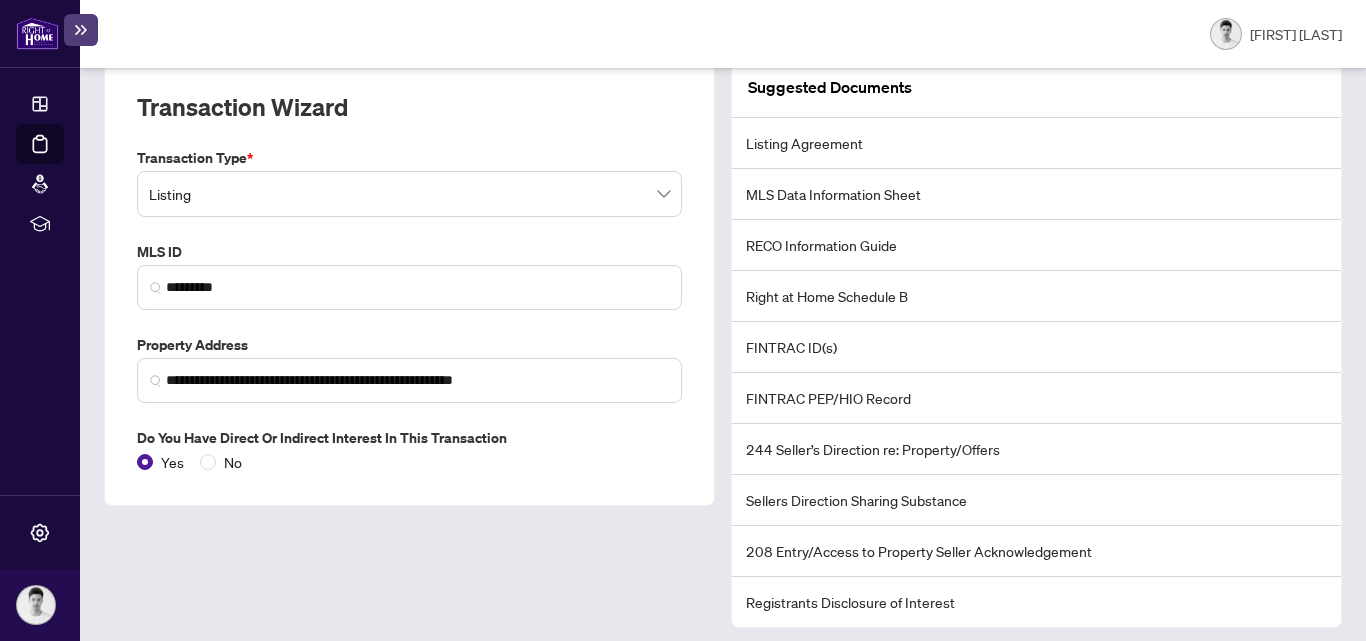 click on "**********" at bounding box center [409, 342] 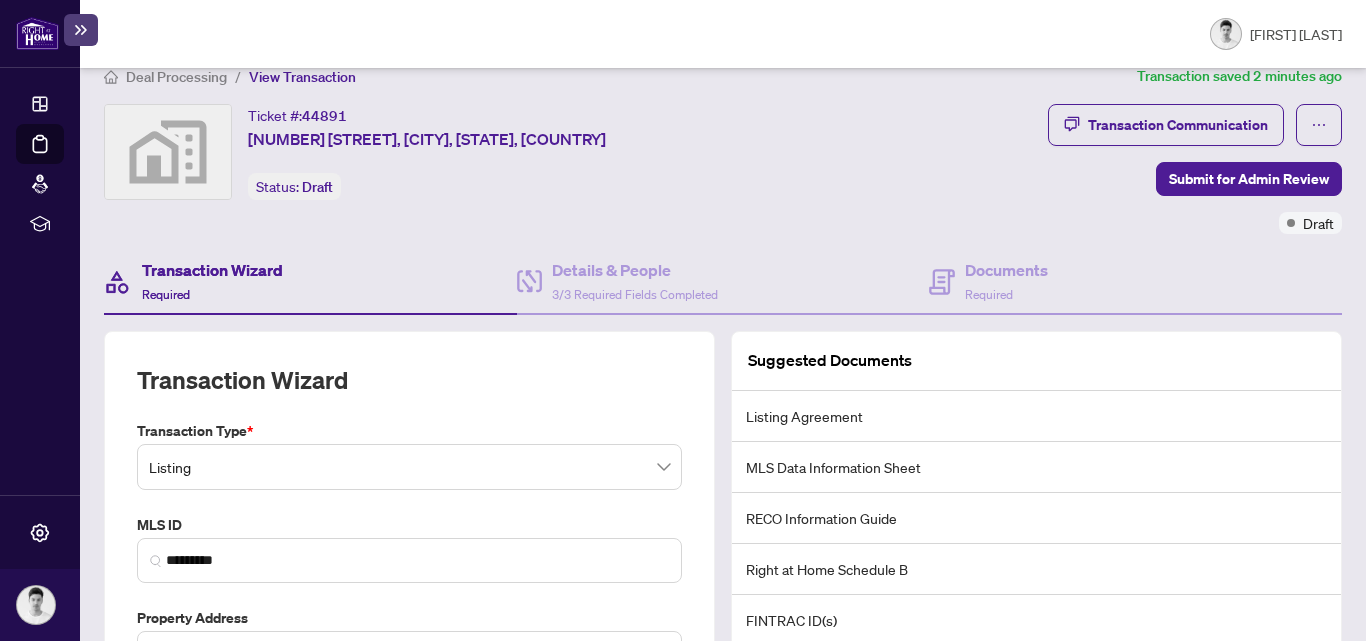 scroll, scrollTop: 0, scrollLeft: 0, axis: both 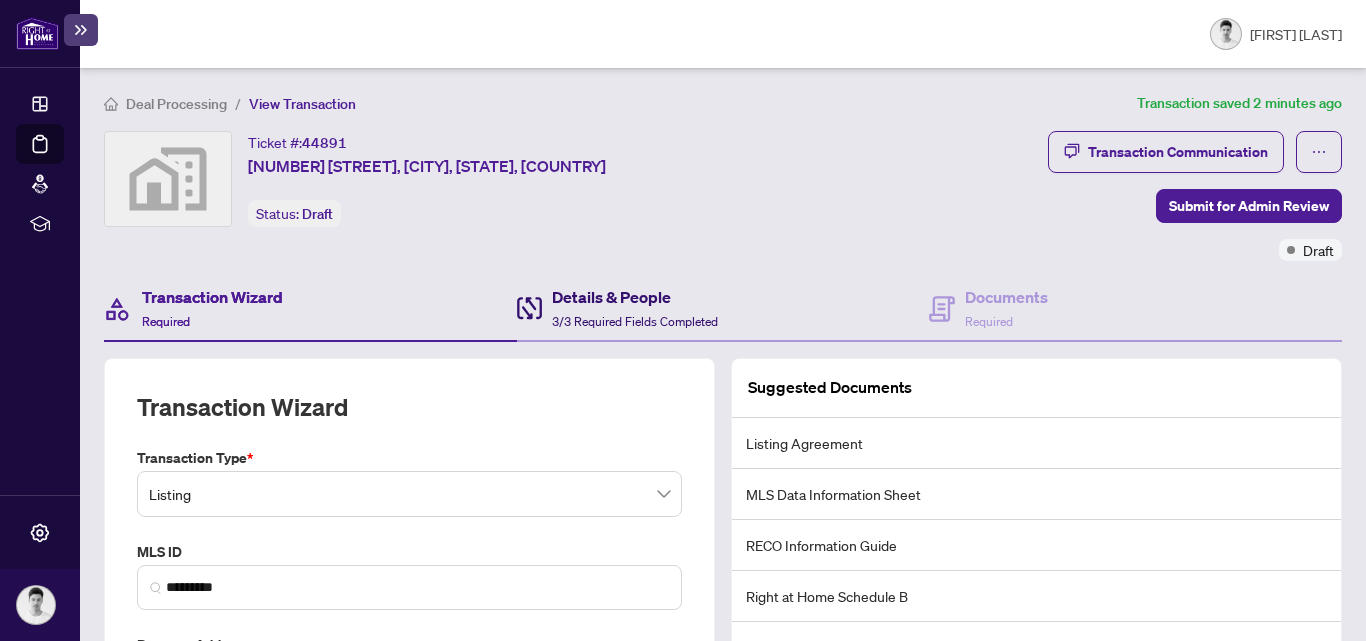 click on "3/3 Required Fields Completed" at bounding box center (635, 321) 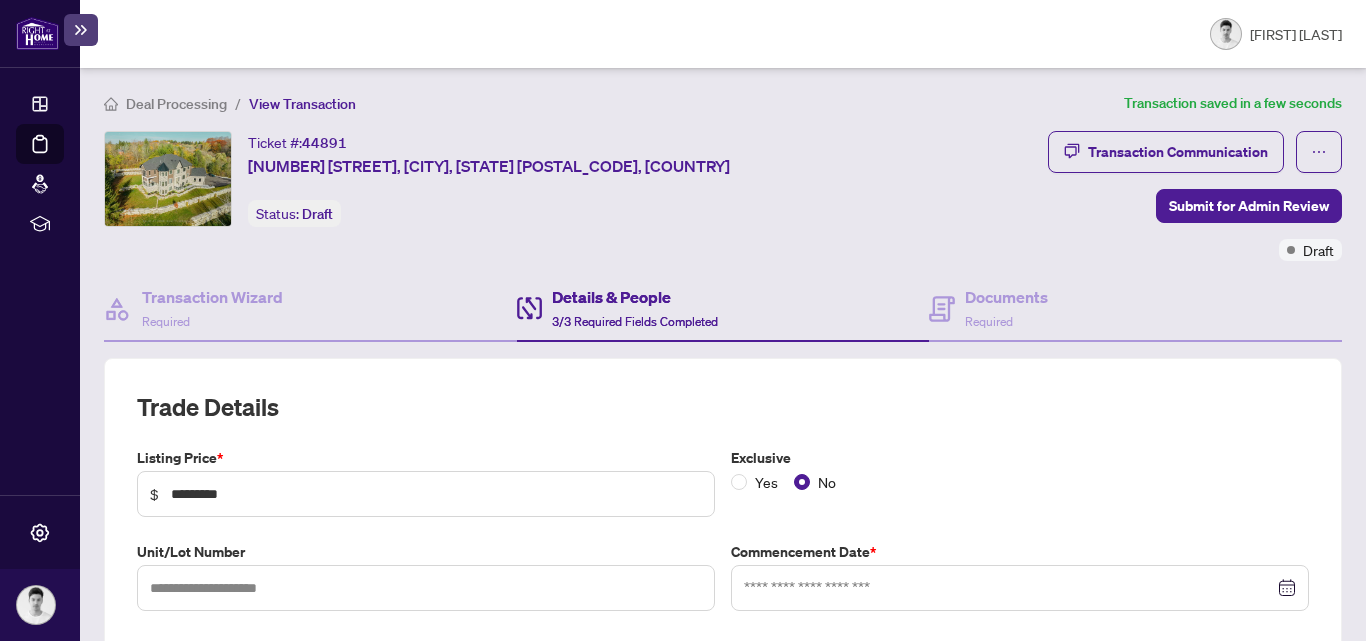 type on "**********" 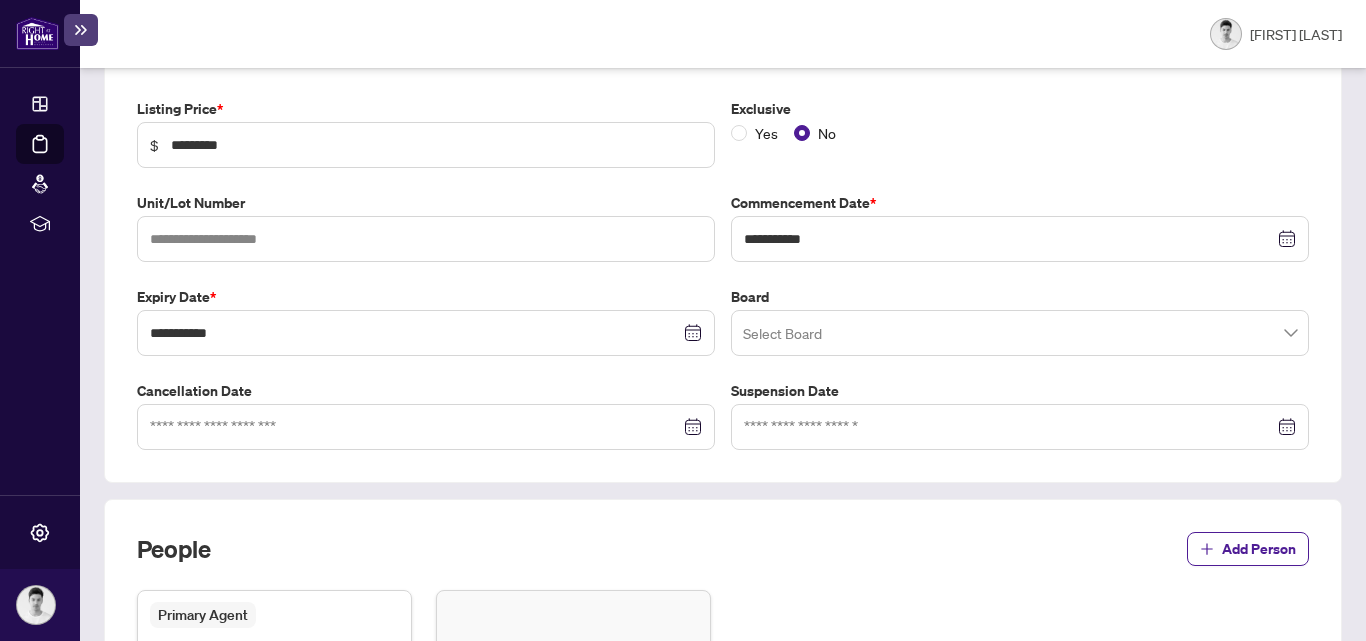scroll, scrollTop: 654, scrollLeft: 0, axis: vertical 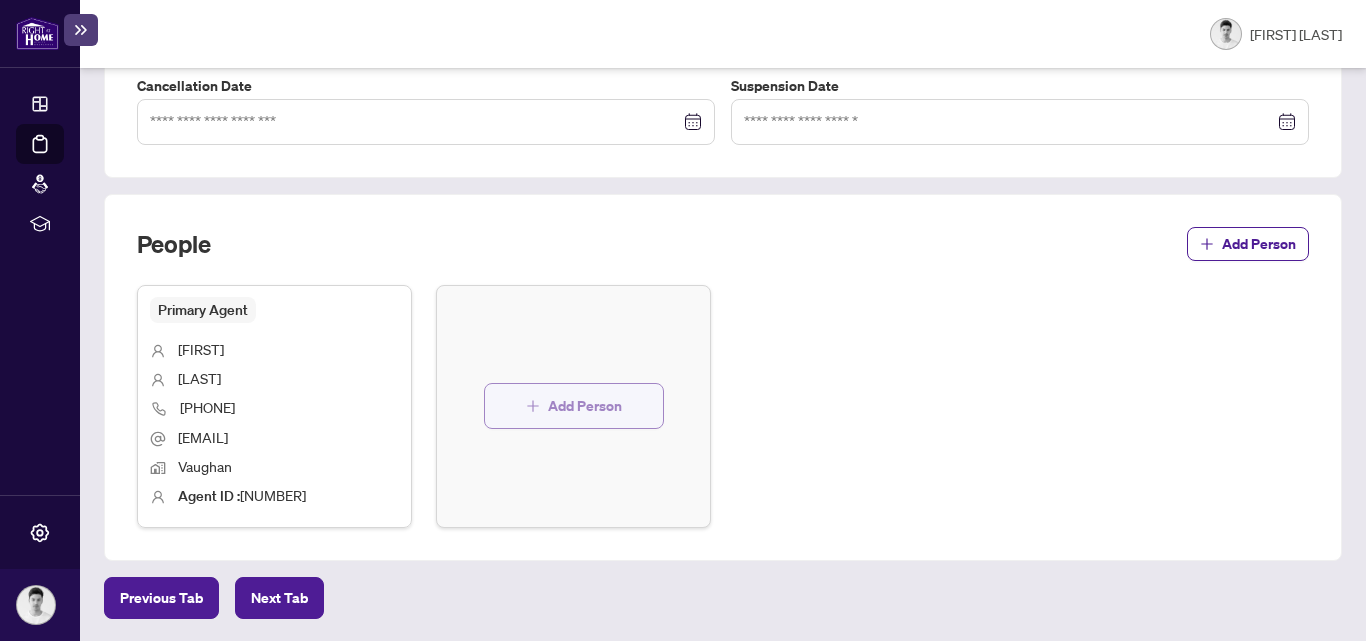 click on "Add Person" at bounding box center (585, 406) 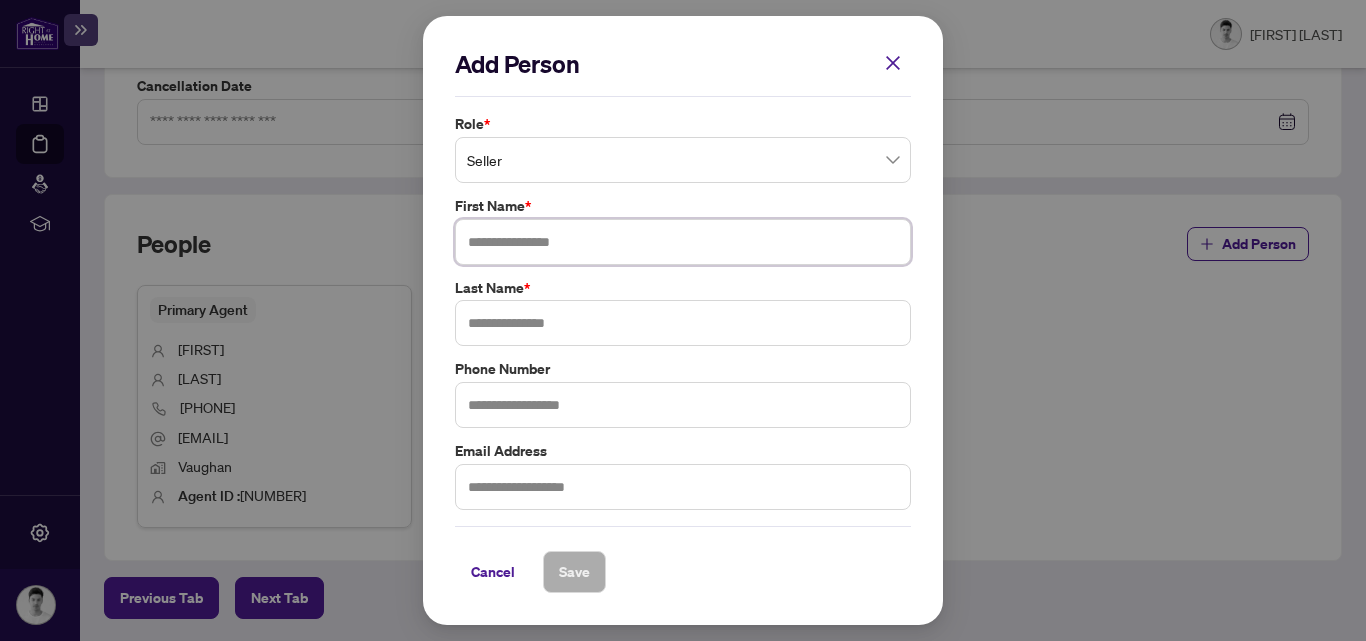 click at bounding box center (683, 242) 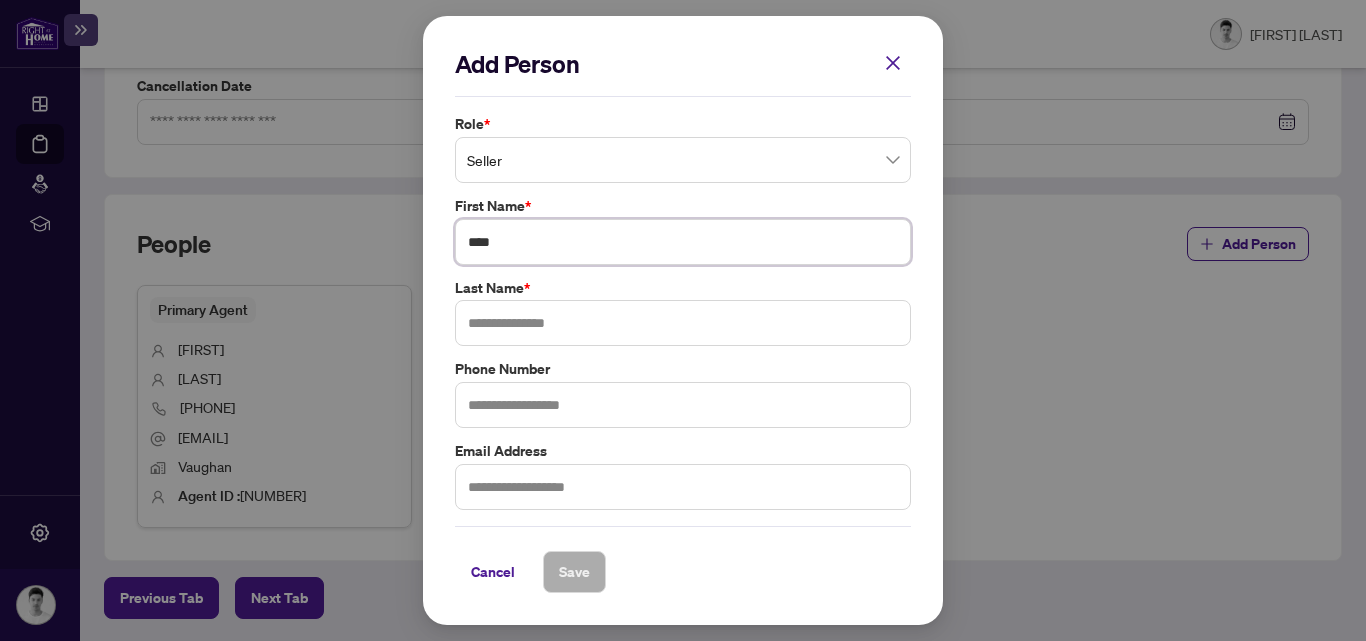 type on "****" 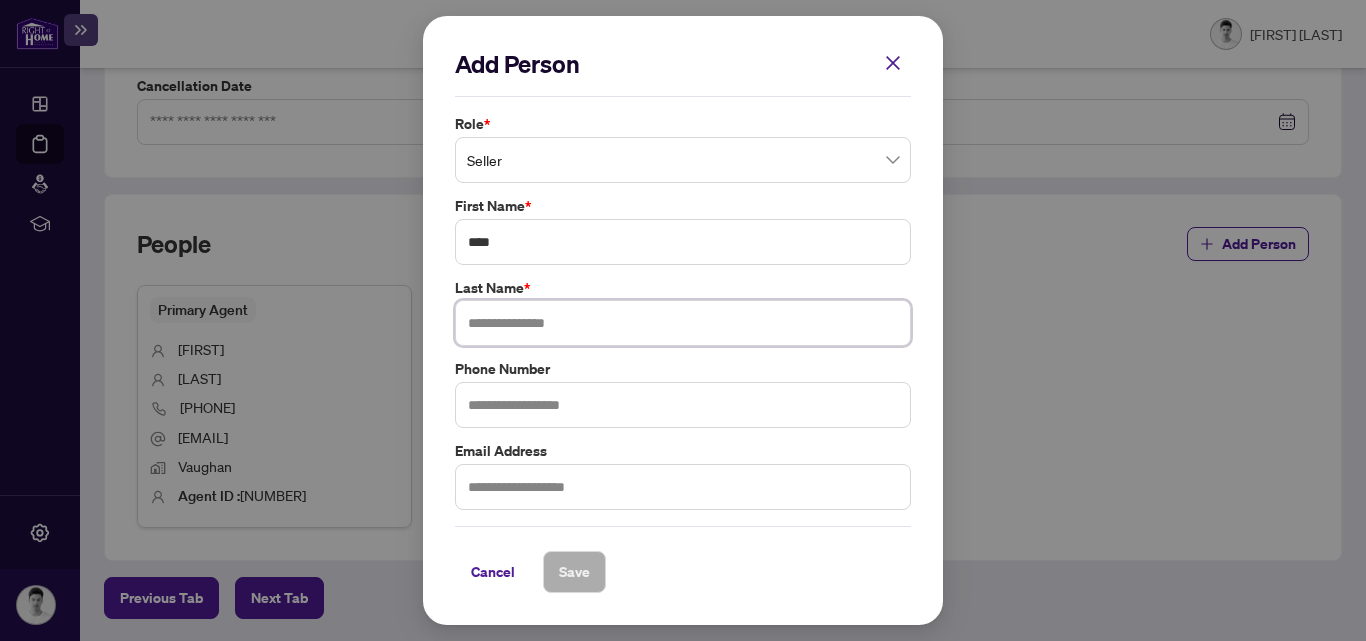 click at bounding box center [683, 323] 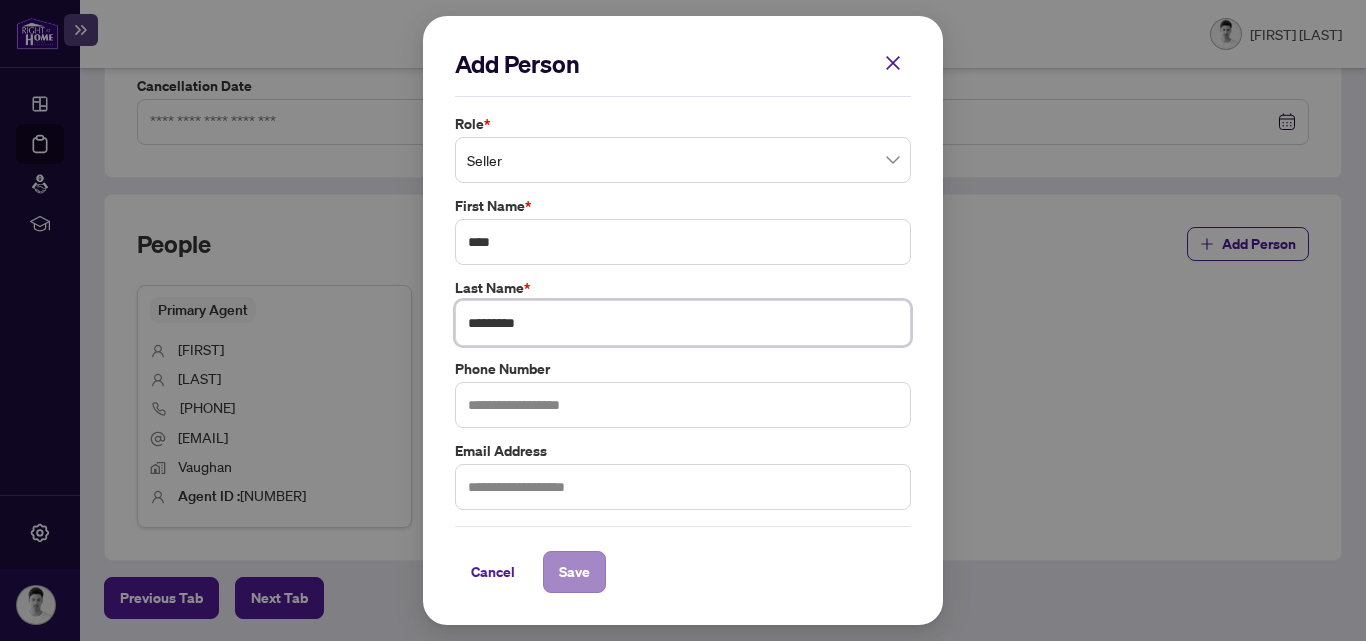 type on "*********" 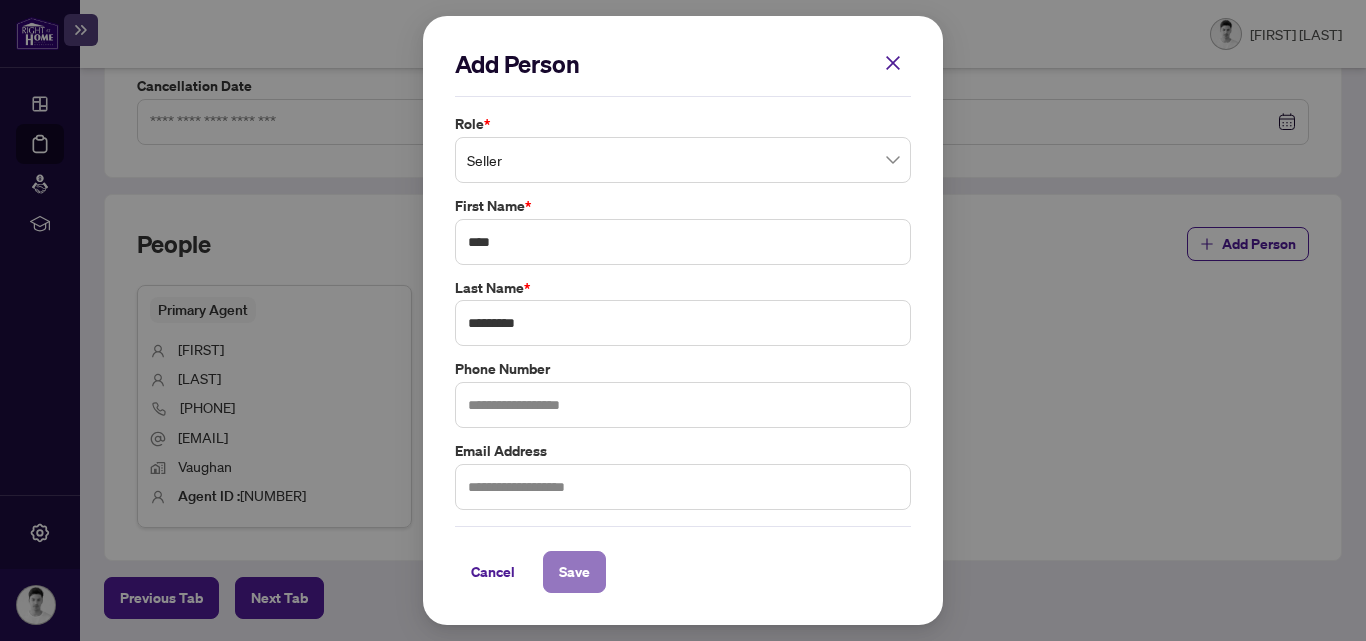click on "Save" at bounding box center (574, 572) 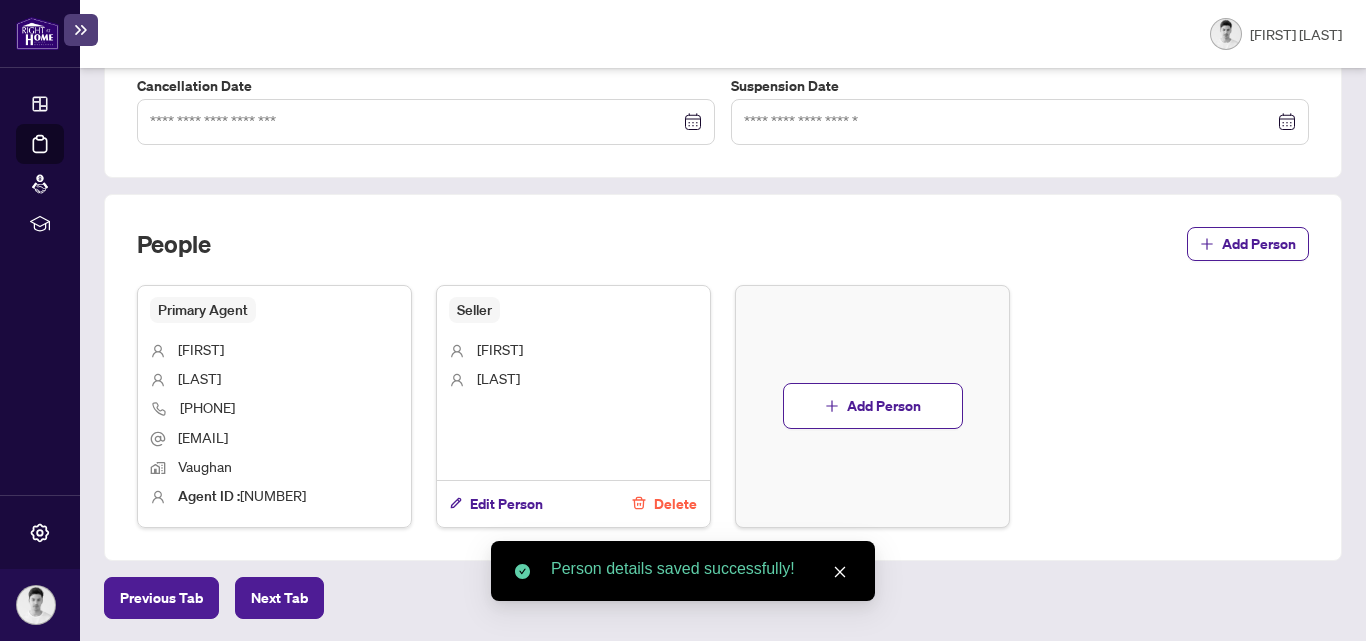 drag, startPoint x: 770, startPoint y: 532, endPoint x: 990, endPoint y: 542, distance: 220.22716 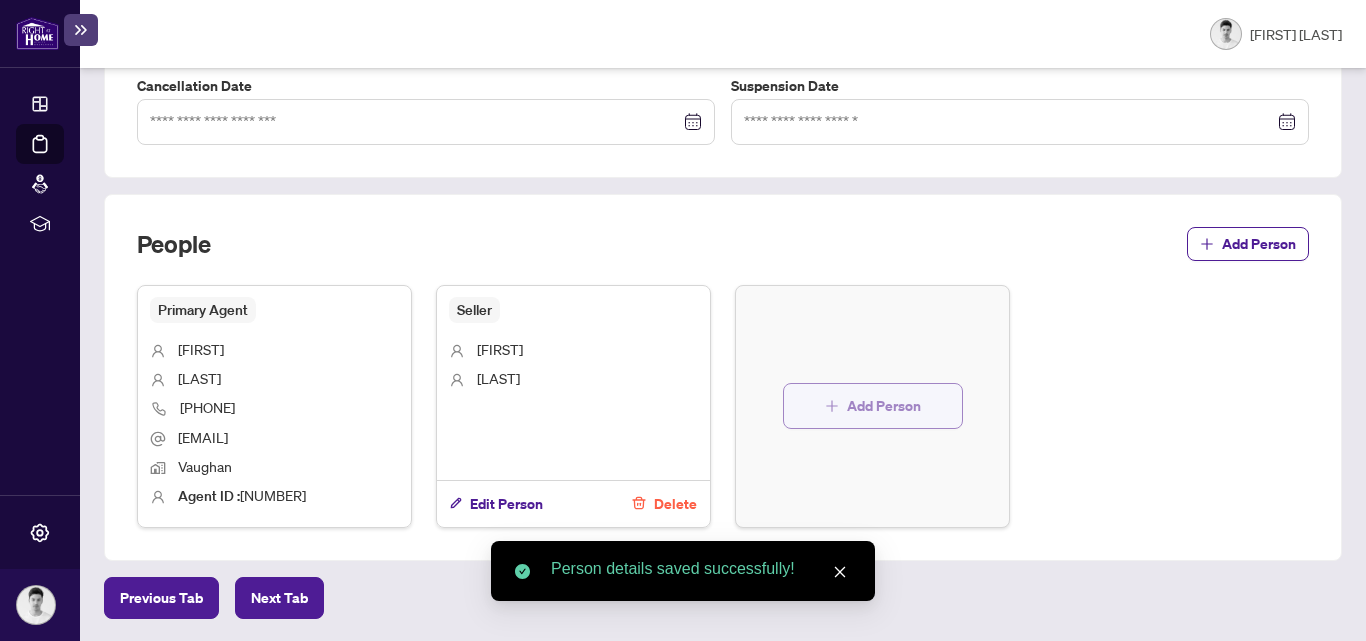 click on "Add Person" at bounding box center (884, 406) 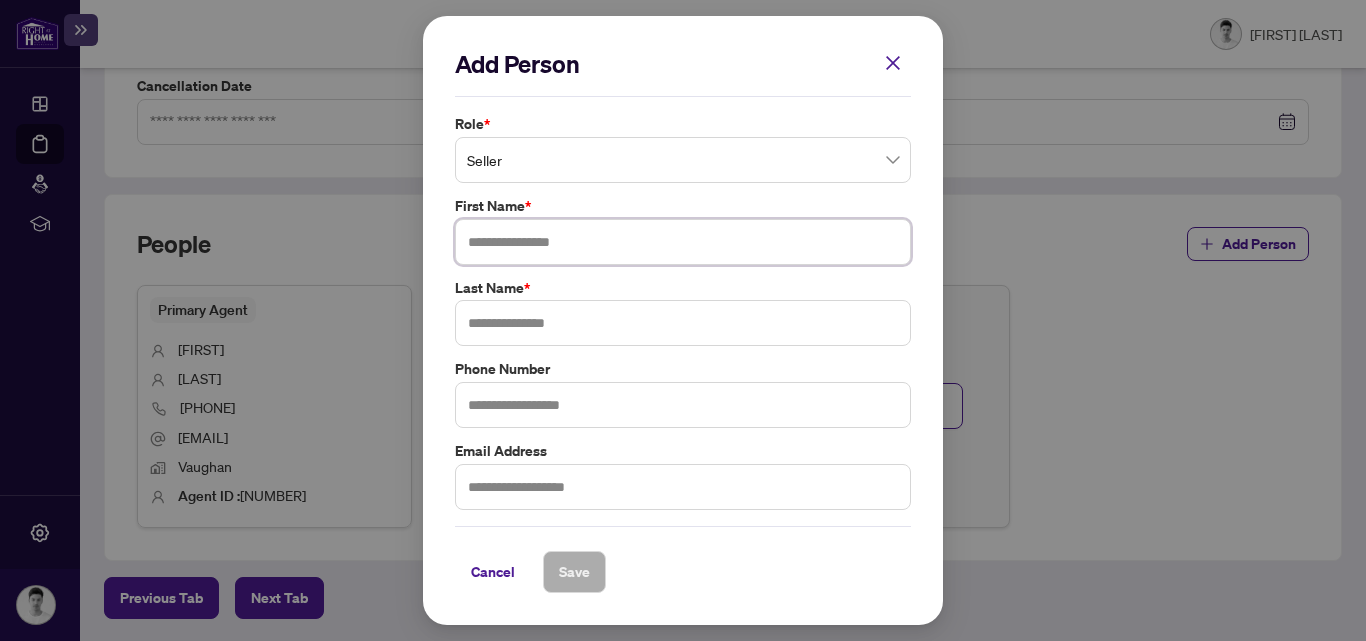 click at bounding box center (683, 242) 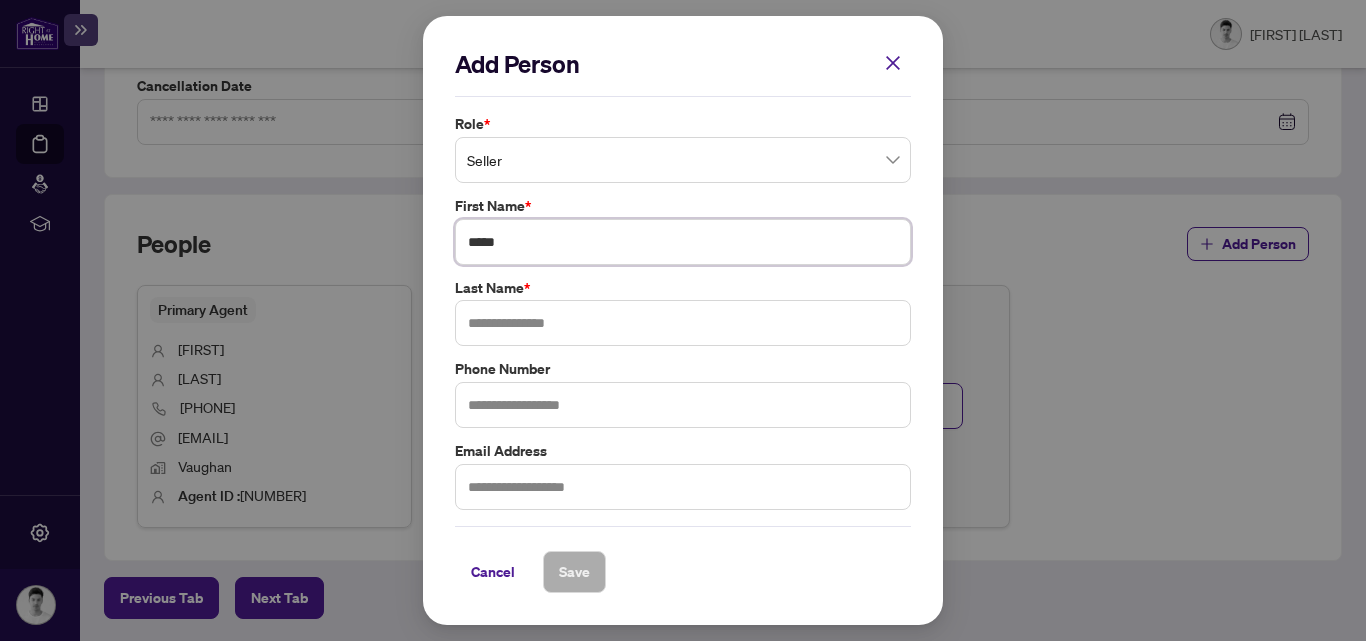 type on "*****" 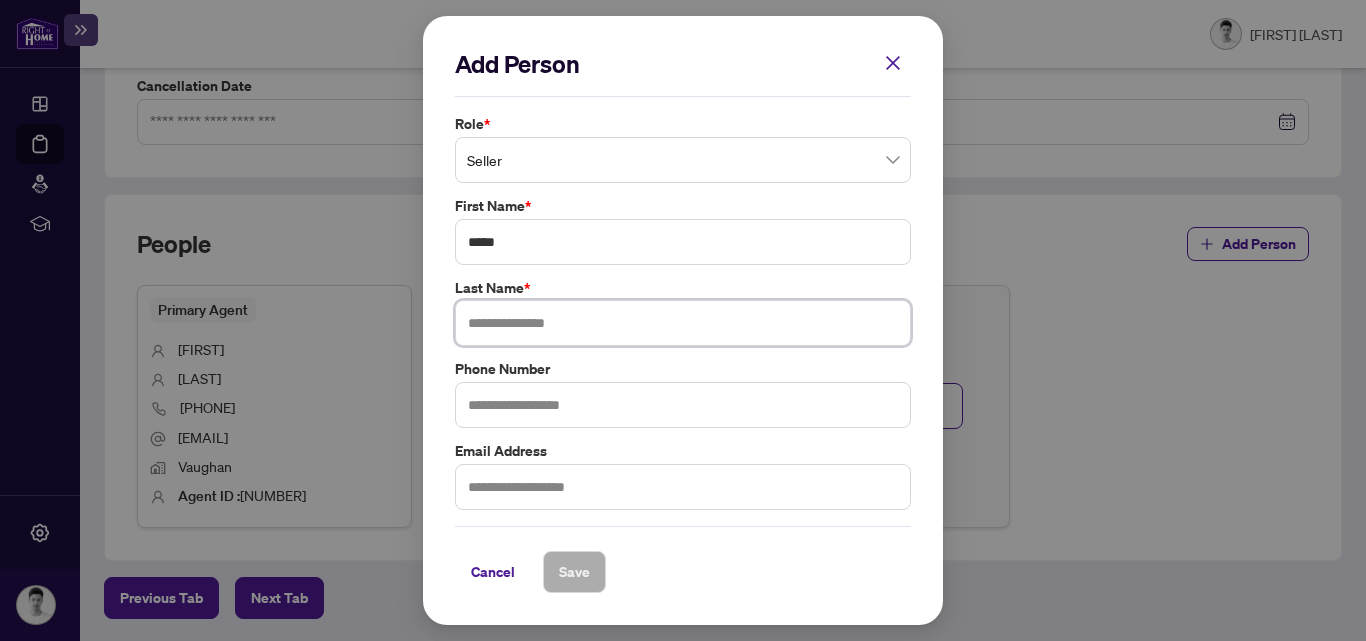 click at bounding box center [683, 323] 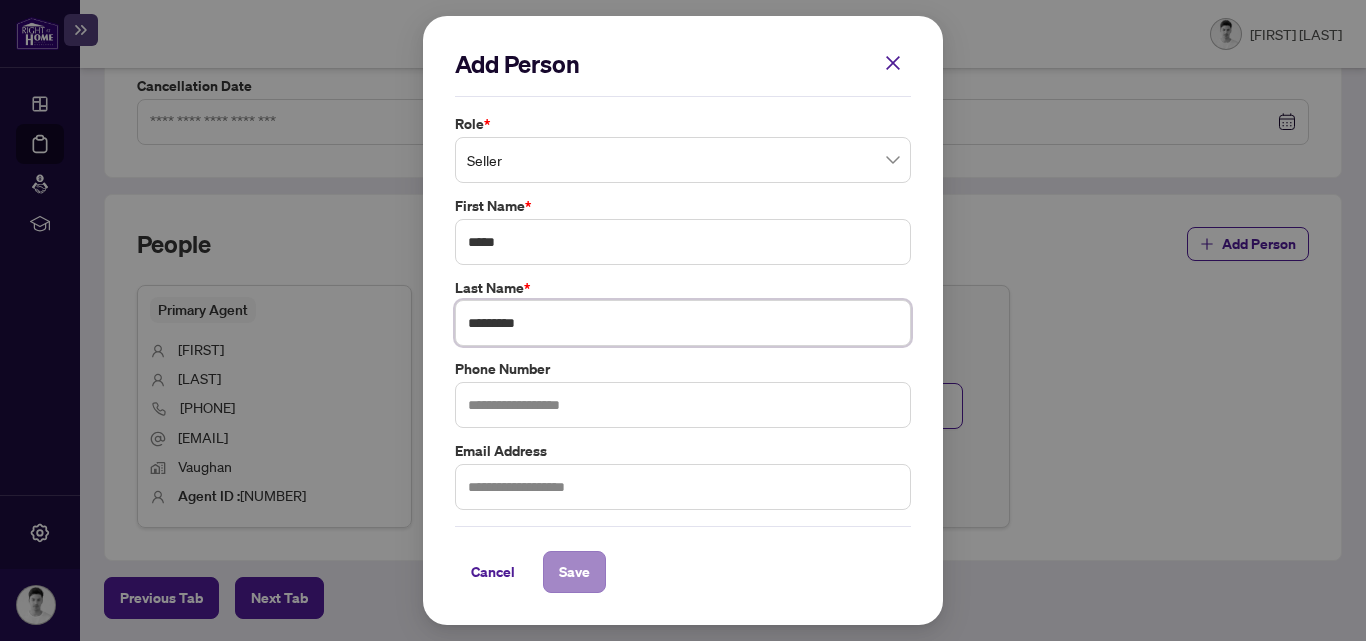 type on "*********" 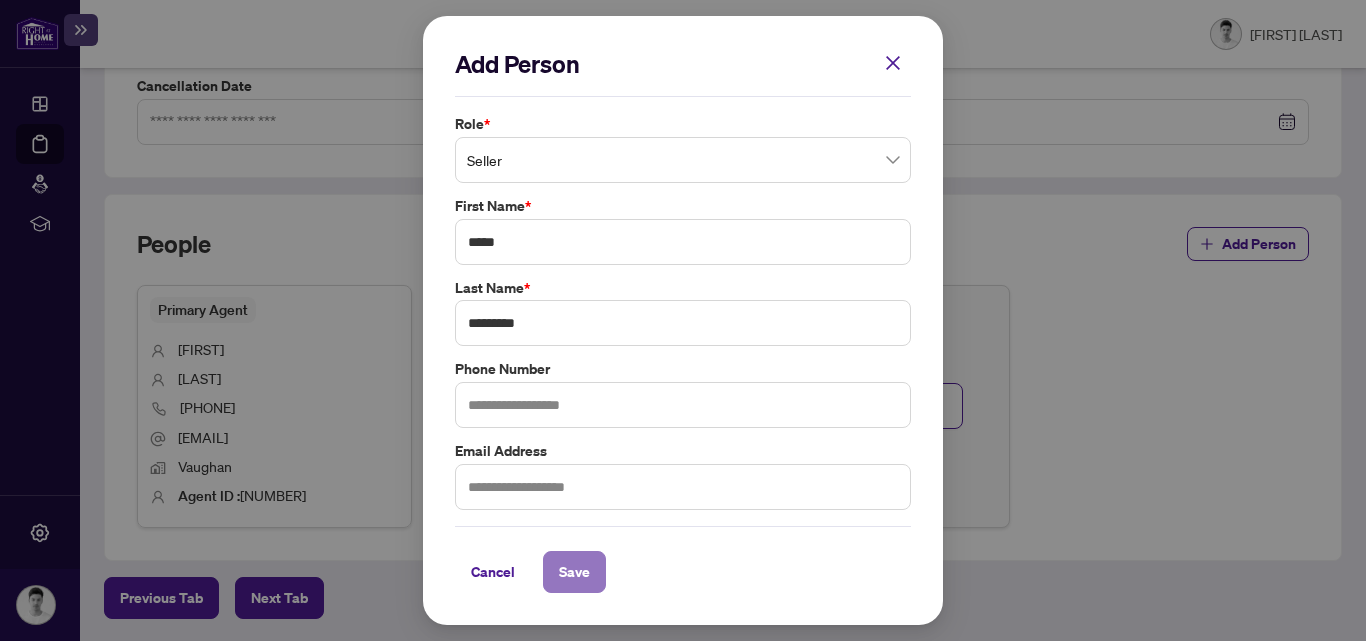 click on "Save" at bounding box center [574, 572] 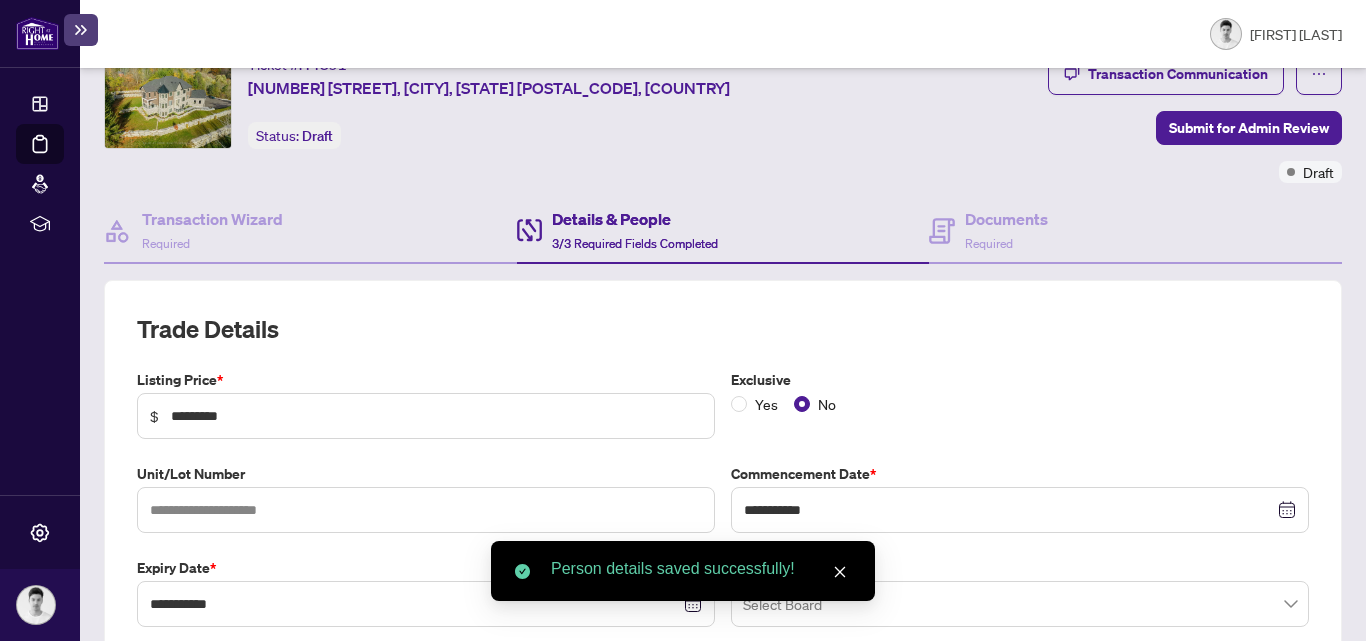 scroll, scrollTop: 0, scrollLeft: 0, axis: both 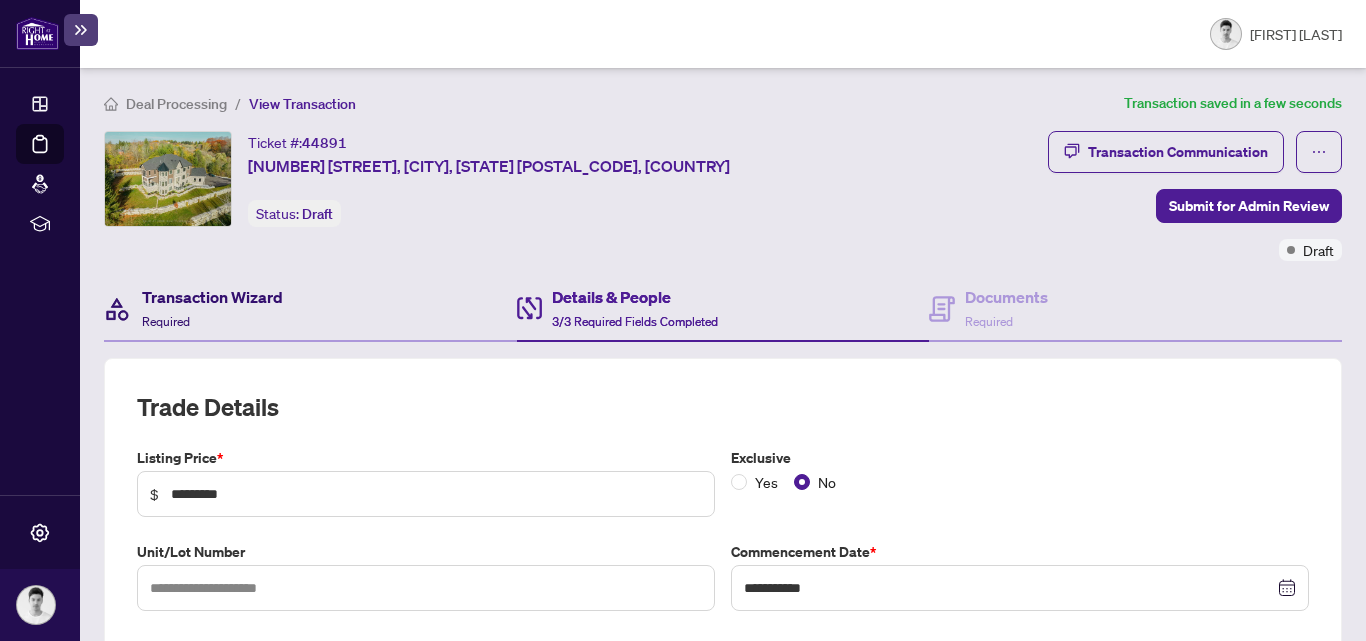 click on "Transaction Wizard Required" at bounding box center (212, 308) 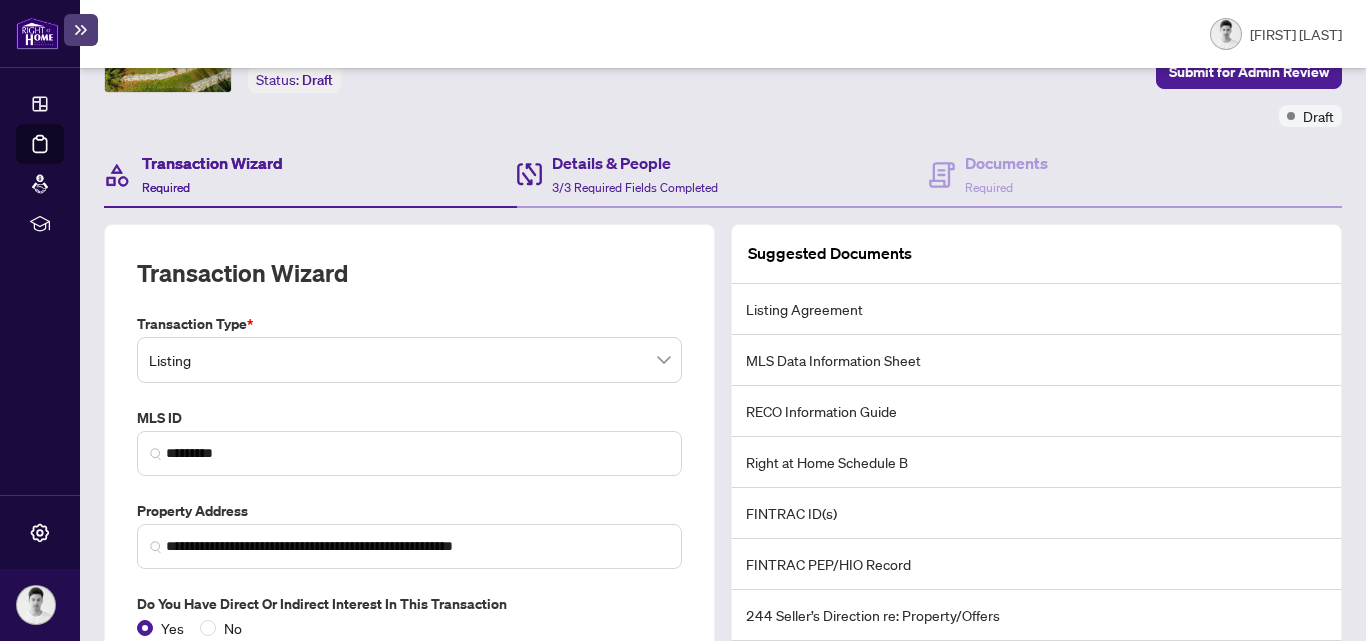scroll, scrollTop: 0, scrollLeft: 0, axis: both 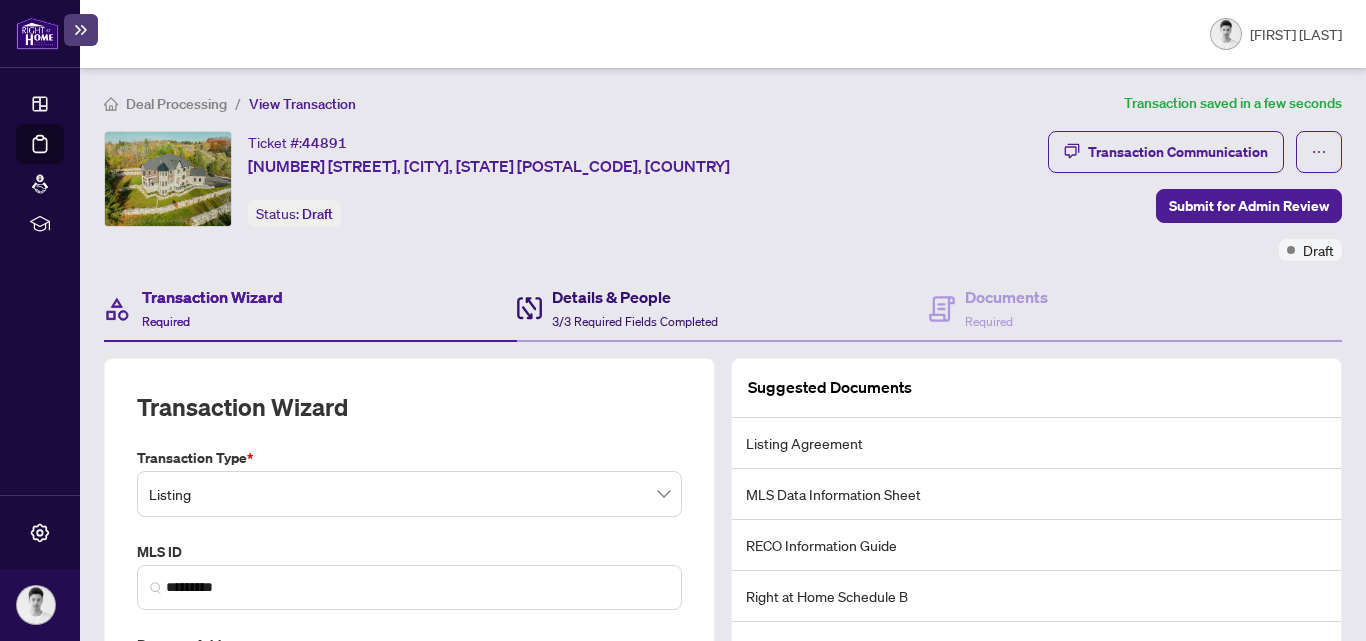 click on "3/3 Required Fields Completed" at bounding box center [635, 321] 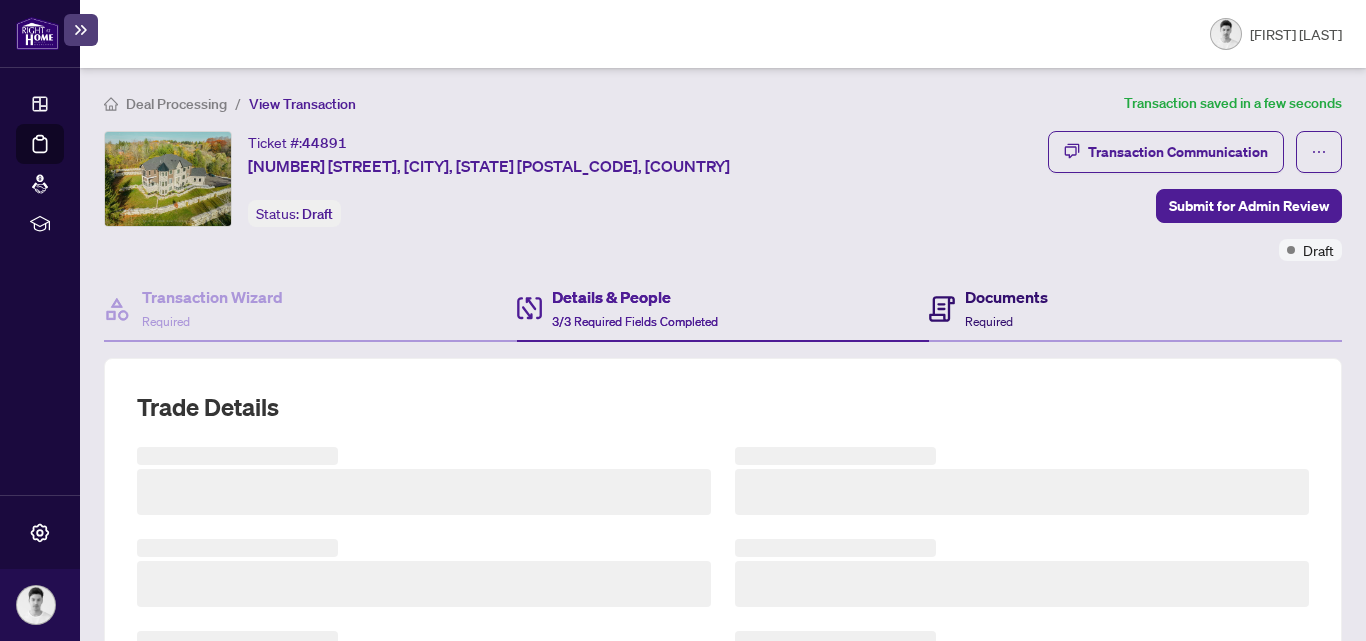 click on "Required" at bounding box center (989, 321) 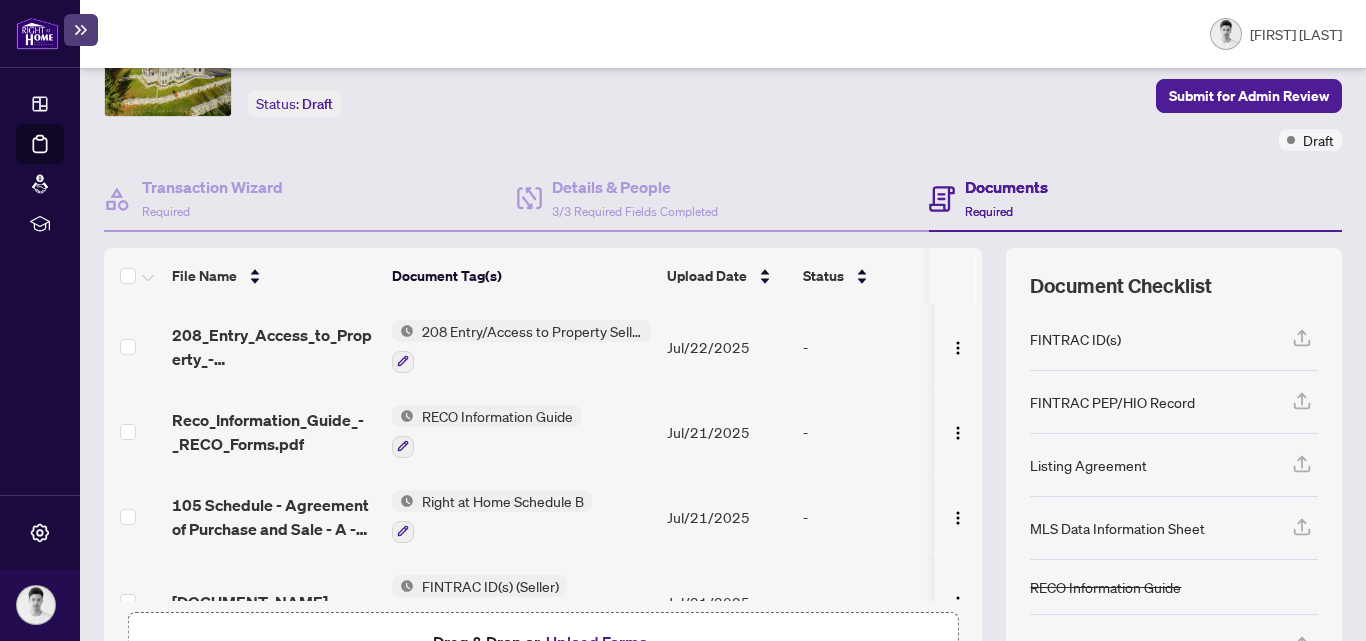 scroll, scrollTop: 200, scrollLeft: 0, axis: vertical 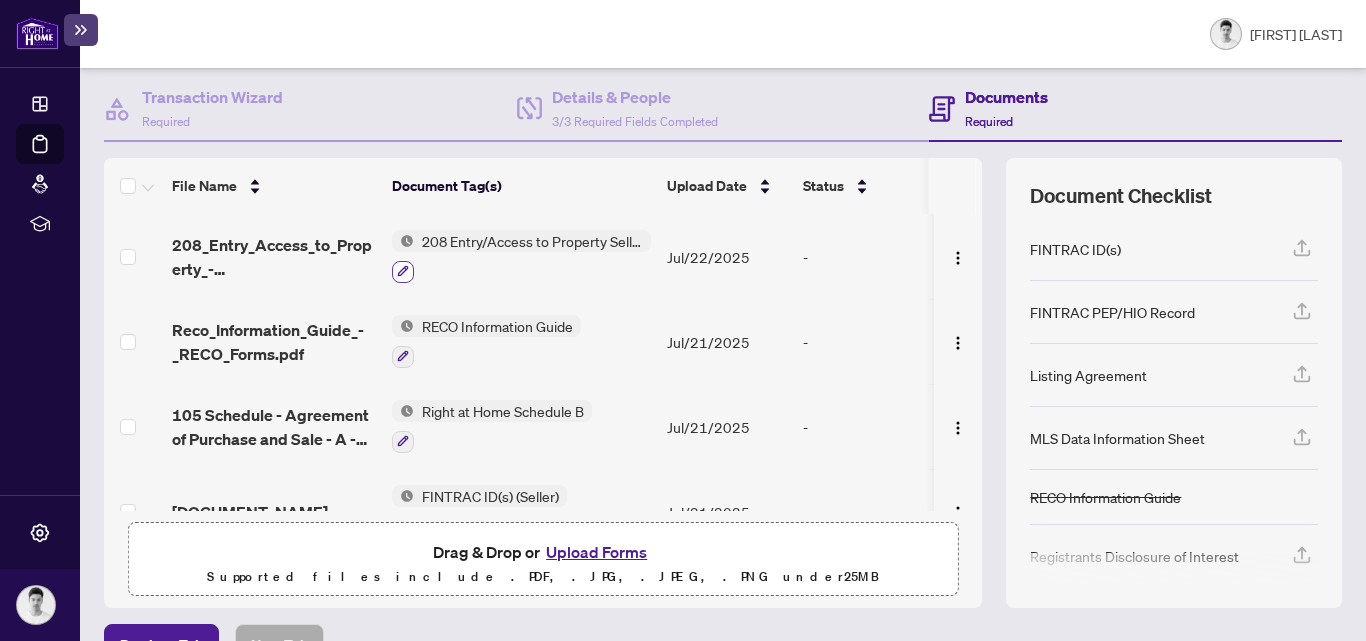 click 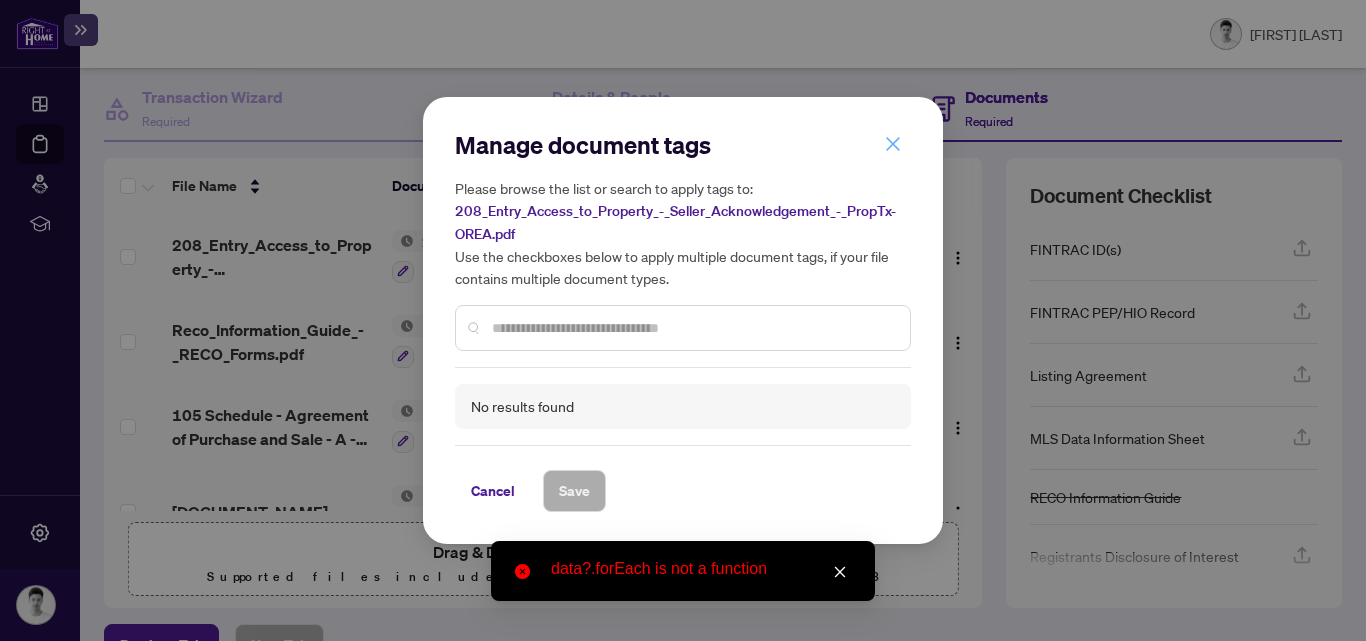 click 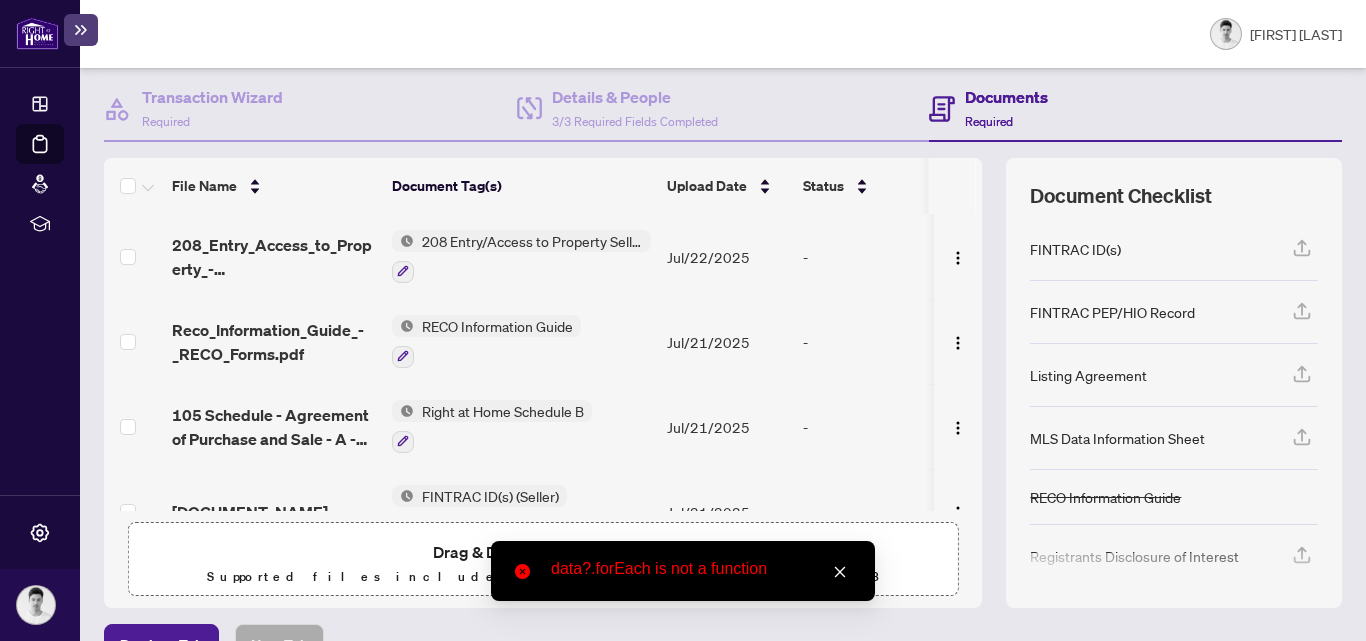 scroll, scrollTop: 0, scrollLeft: 0, axis: both 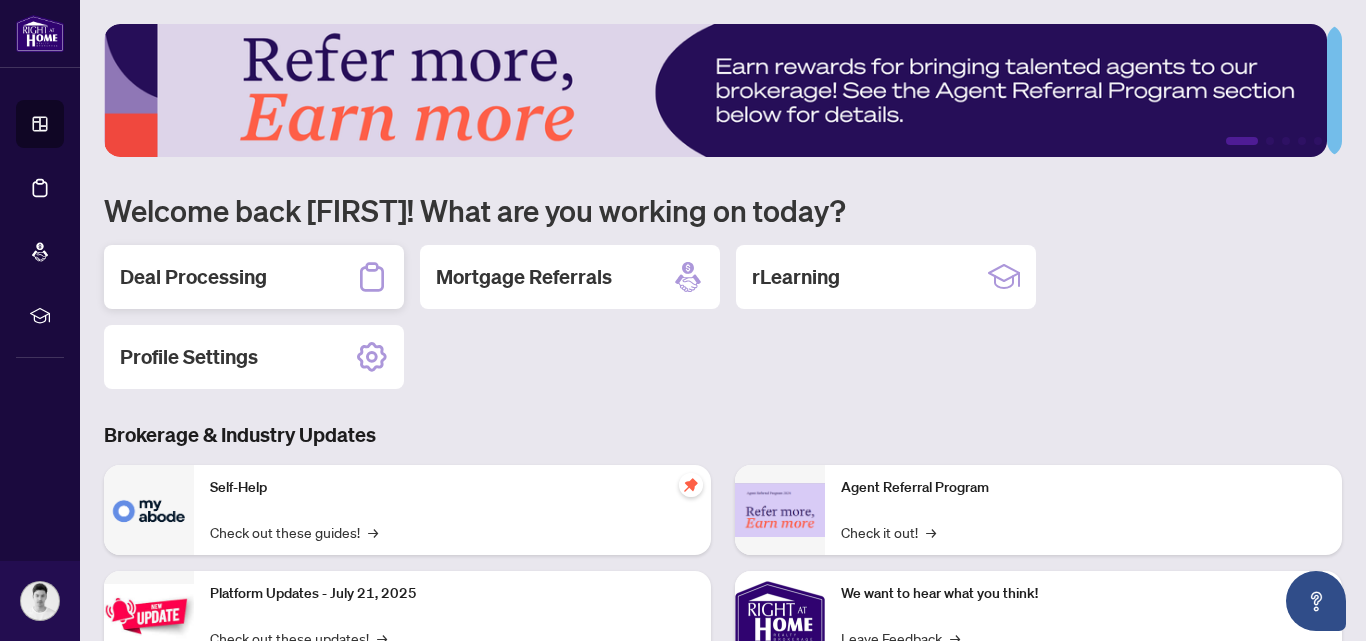 click on "Deal Processing" at bounding box center [193, 277] 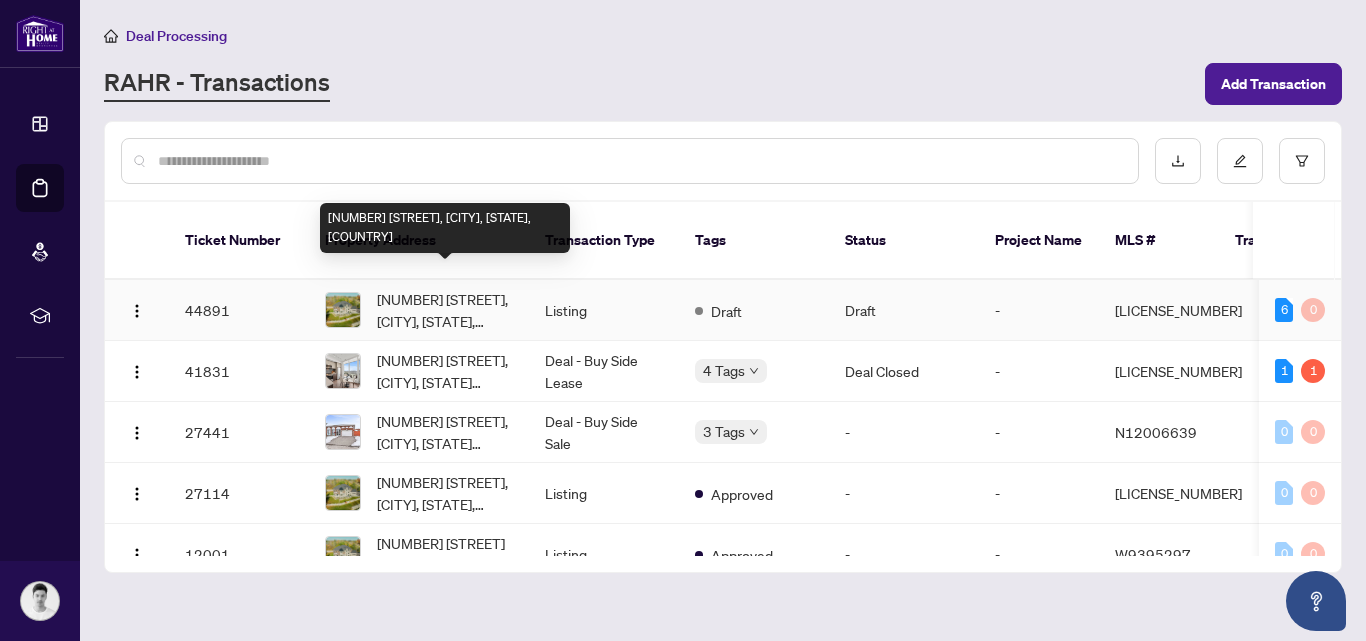 click on "[NUMBER] [STREET], [CITY], [STATE], [COUNTRY]" at bounding box center (445, 310) 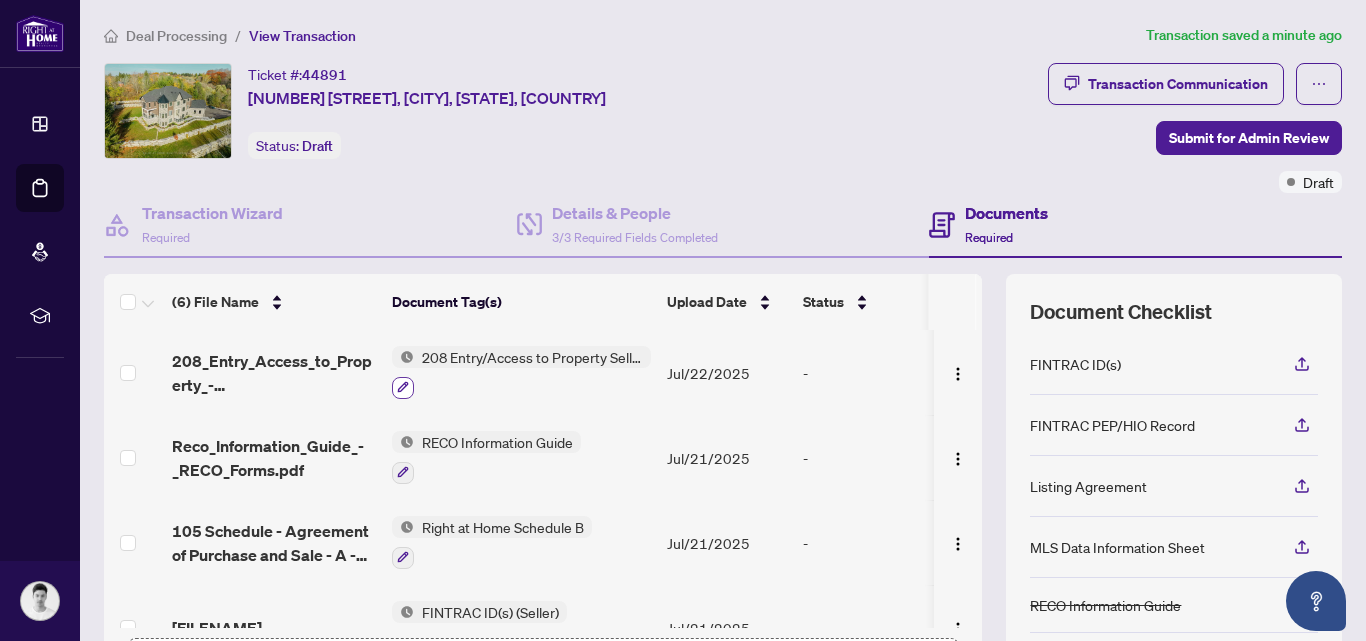 click at bounding box center (403, 388) 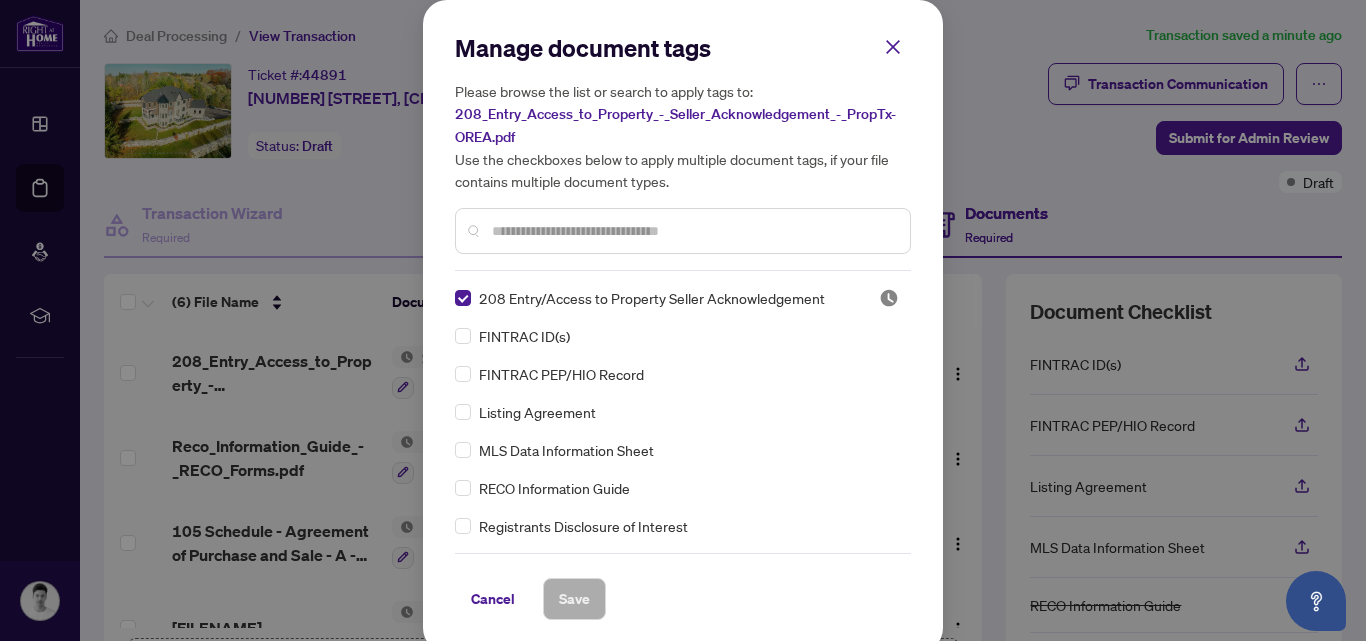 click at bounding box center (683, 231) 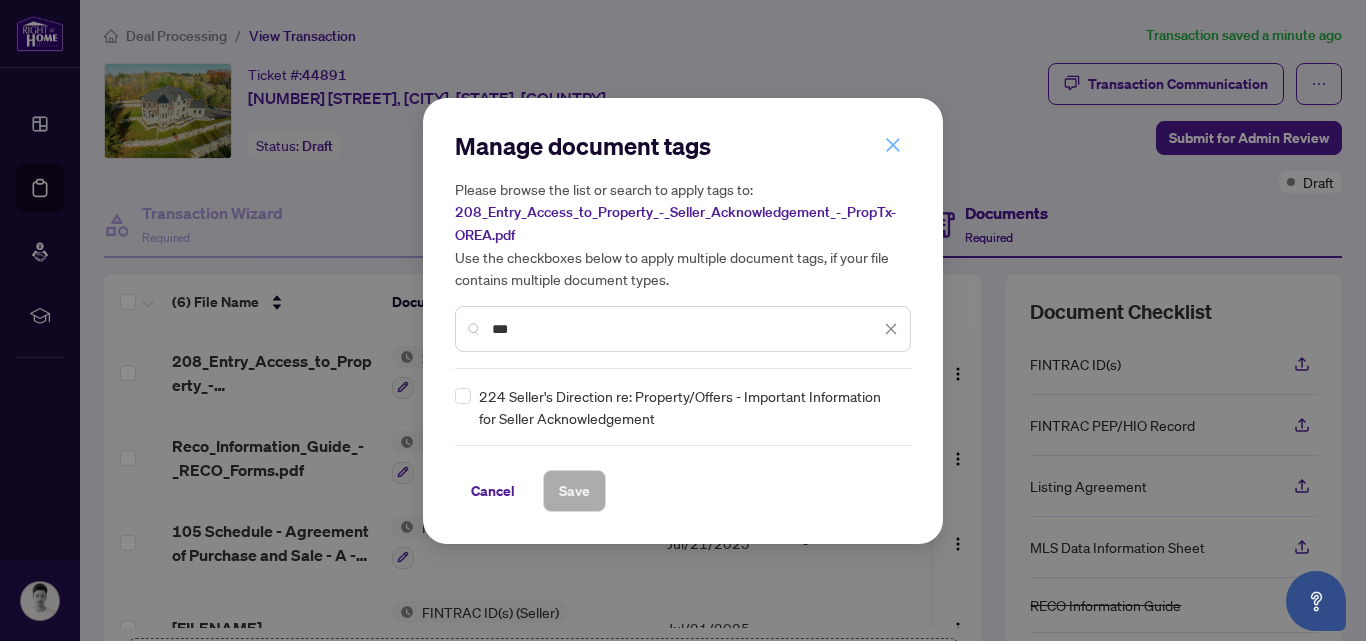 type on "***" 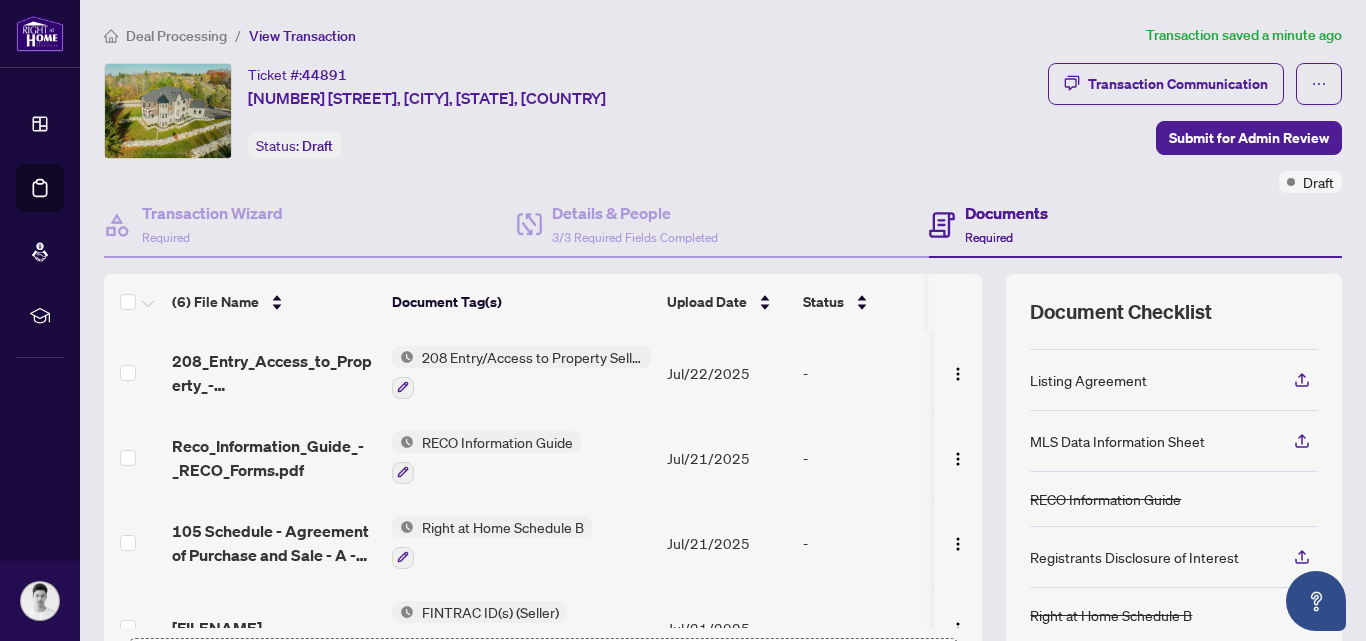 scroll, scrollTop: 271, scrollLeft: 0, axis: vertical 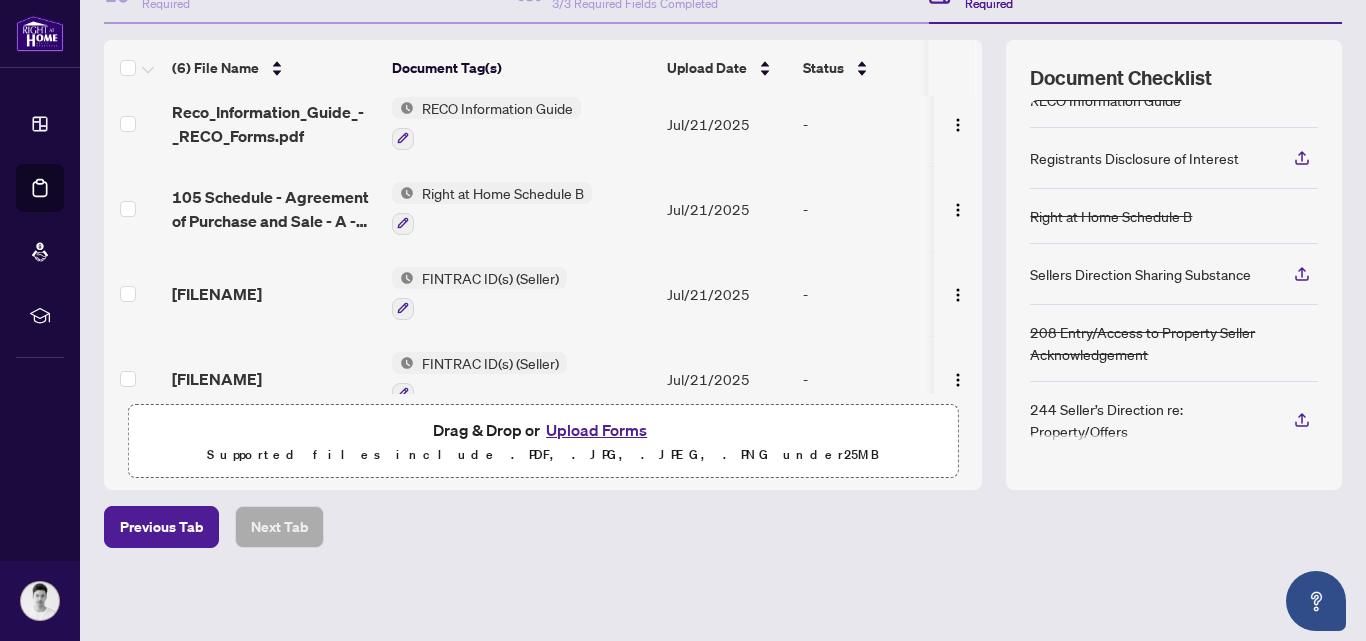 click on "Upload Forms" at bounding box center [596, 430] 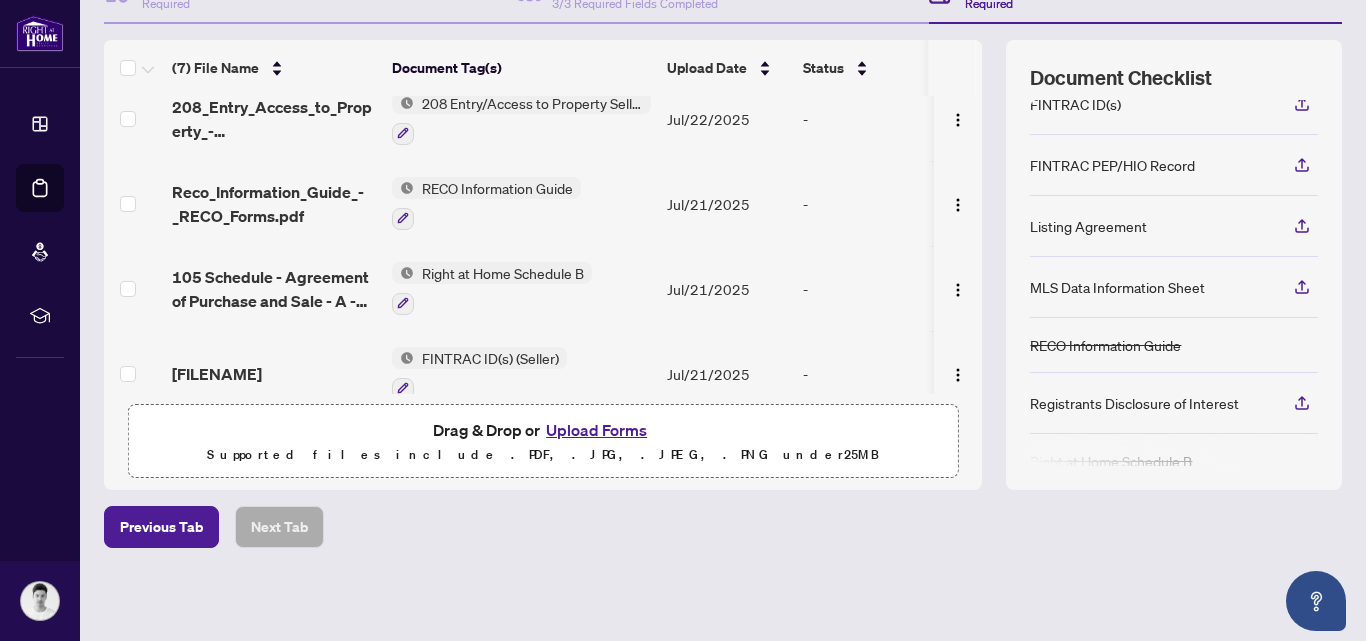 scroll, scrollTop: 0, scrollLeft: 0, axis: both 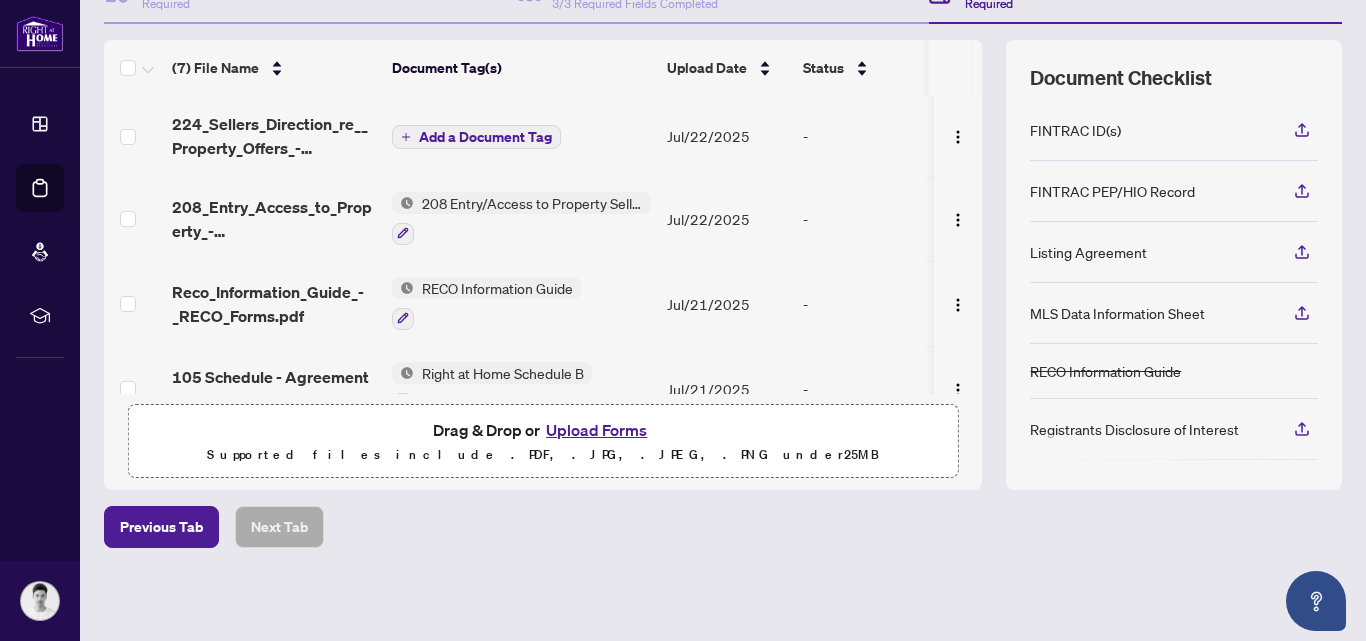 click on "Deal Processing / View Transaction Transaction saved   in a few seconds Ticket #:  44891 [NUMBER] [STREET], [CITY], [STATE] [POSTAL_CODE], [COUNTRY] Status:   Draft Transaction Communication Submit for Admin Review Draft Transaction Wizard Required Details & People 3/3 Required Fields Completed Documents Required (7) File Name Document Tag(s) Upload Date Status             224_Sellers_Direction_re__Property_Offers_-_Imp_Info_for_Seller_Ack_-_PropTx-OREA.pdf Add a Document Tag Jul/22/2025 - 208_Entry_Access_to_Property_-_Seller_Acknowledgement_-_PropTx-OREA.pdf 208 Entry/Access to Property Seller Acknowledgement Jul/22/2025 - Reco_Information_Guide_-_RECO_Forms.pdf RECO Information Guide Jul/21/2025 - 105 Schedule - Agreement of Purchase and Sale - A - PropTx-OREA_2024-10-02 11_38_08.pdf Right at Home Schedule B Jul/21/2025 - fintrac-identification-record-[FIRST]-[LAST]-20250319-125740.pdf FINTRAC ID(s) (Seller) Jul/21/2025 - fintrac-identification-record-[FIRST]-[LAST]-20250319-125747.pdf Jul/21/2025 -" at bounding box center [723, 204] 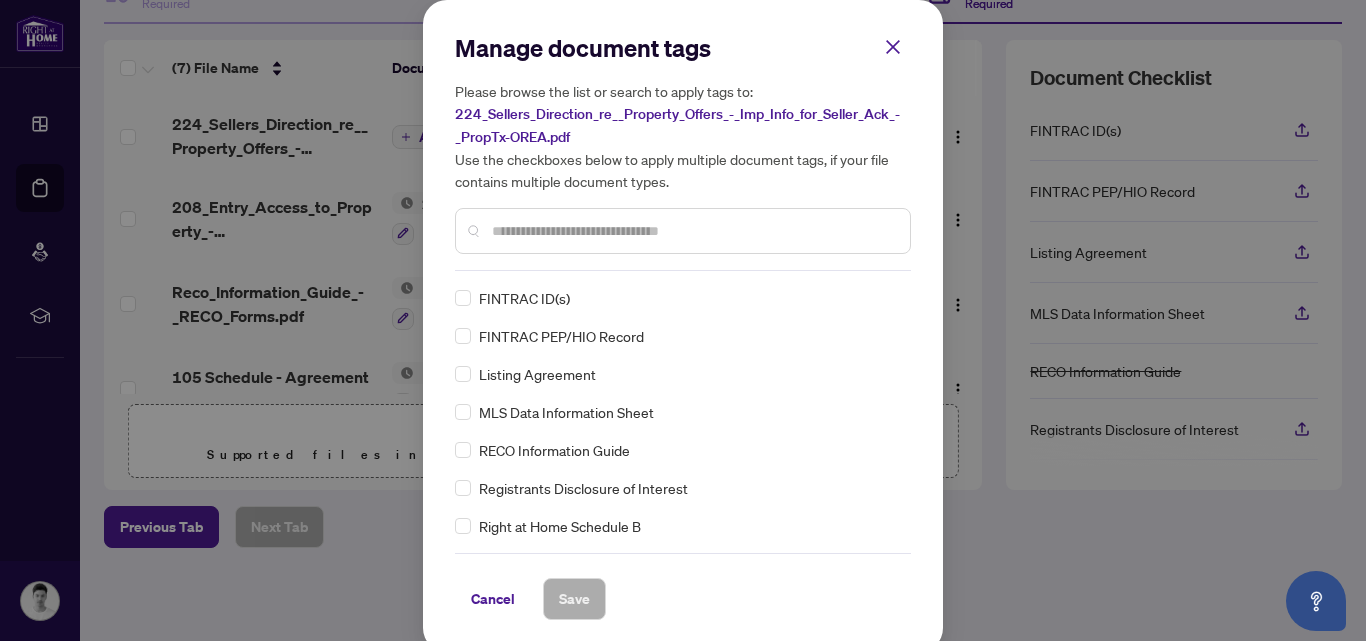 click on "Manage document tags Please browse the list or search to apply tags to:   224_Sellers_Direction_re__Property_Offers_-_Imp_Info_for_Seller_Ack_-_PropTx-OREA.pdf   Use the checkboxes below to apply multiple document tags, if your file contains multiple document types." at bounding box center [683, 151] 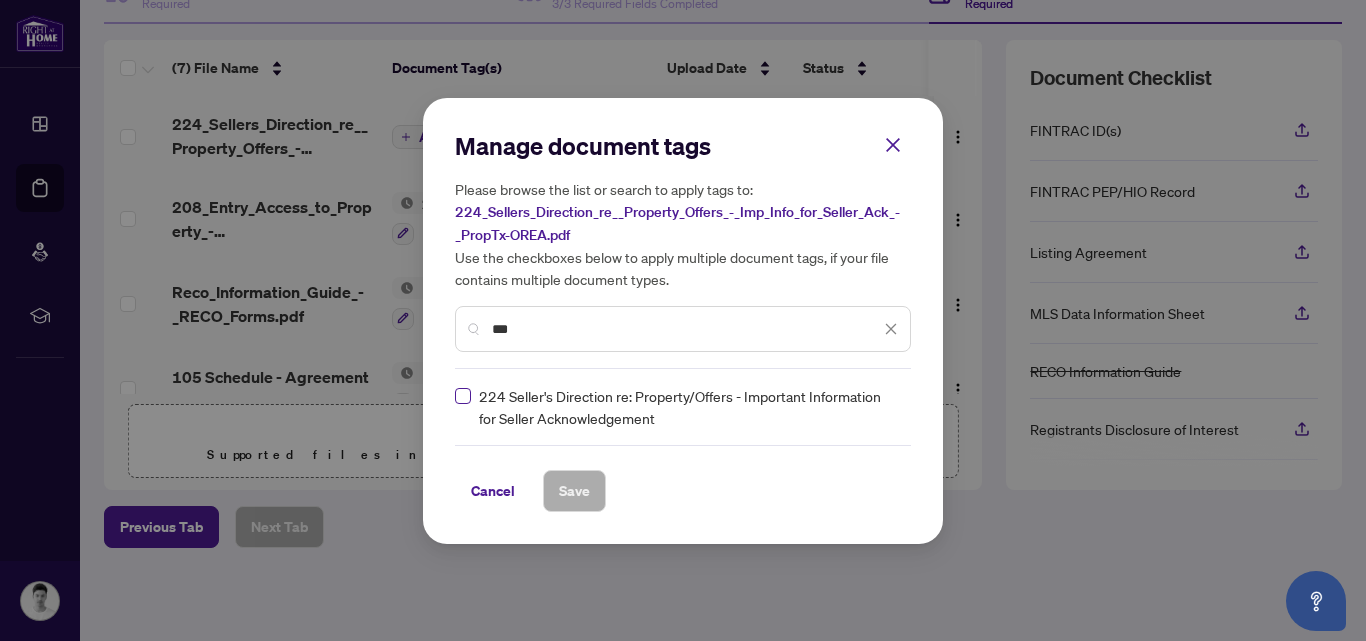 type on "***" 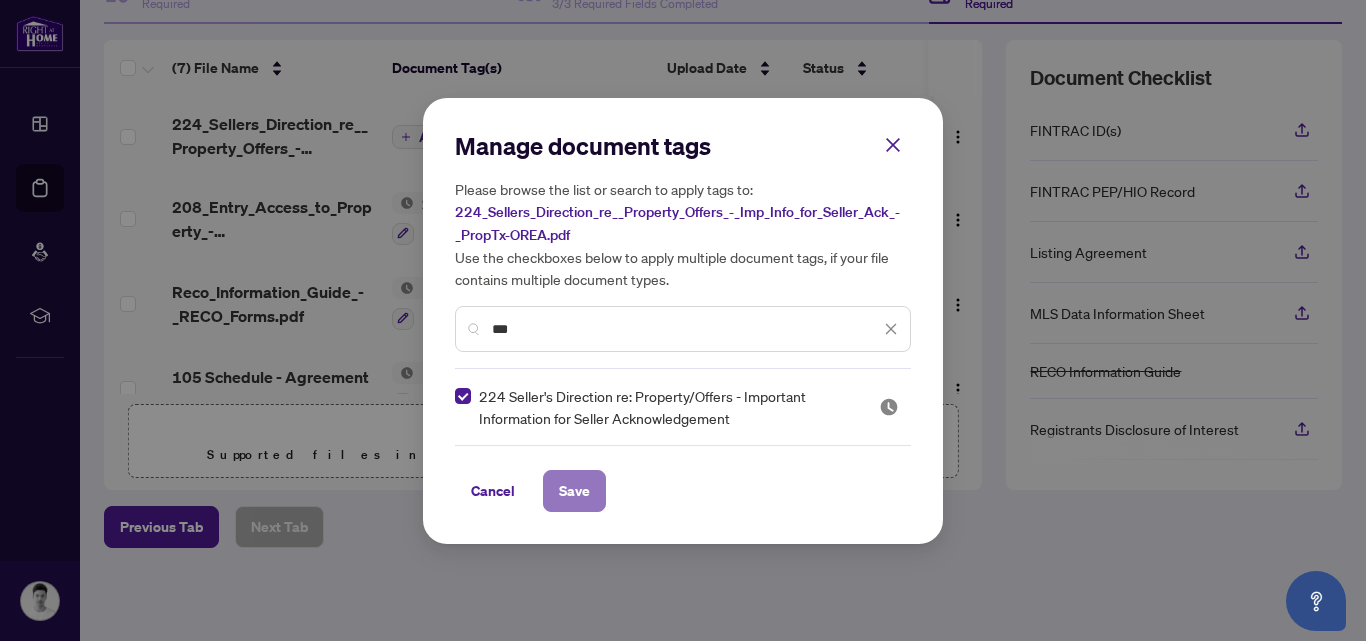 click on "Save" at bounding box center [574, 491] 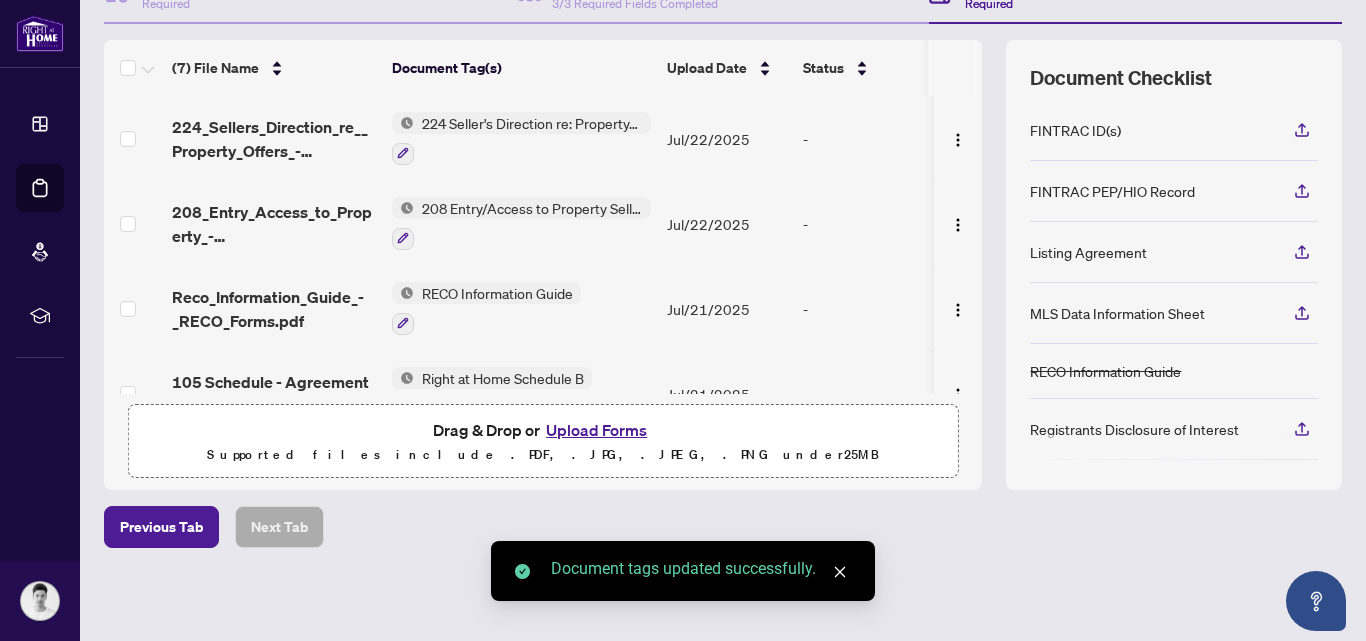 click on "224_Sellers_Direction_re__Property_Offers_-_Imp_Info_for_Seller_Ack_-_PropTx-OREA.pdf" at bounding box center [274, 139] 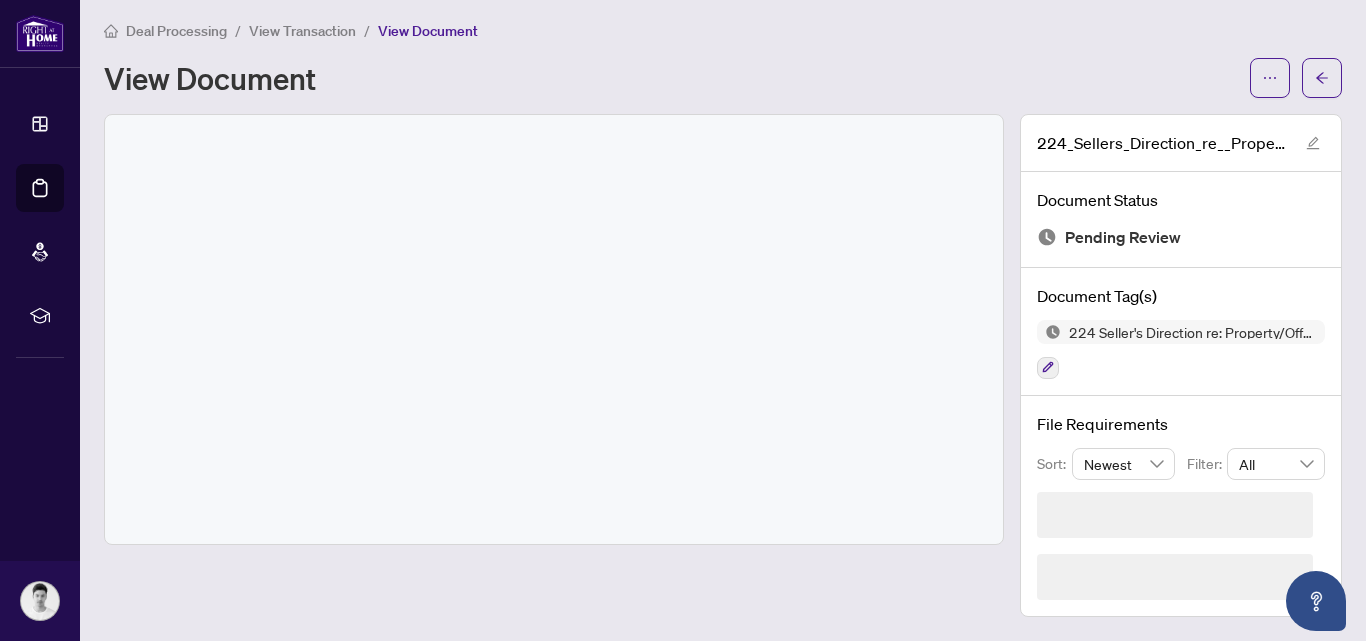 scroll, scrollTop: 0, scrollLeft: 0, axis: both 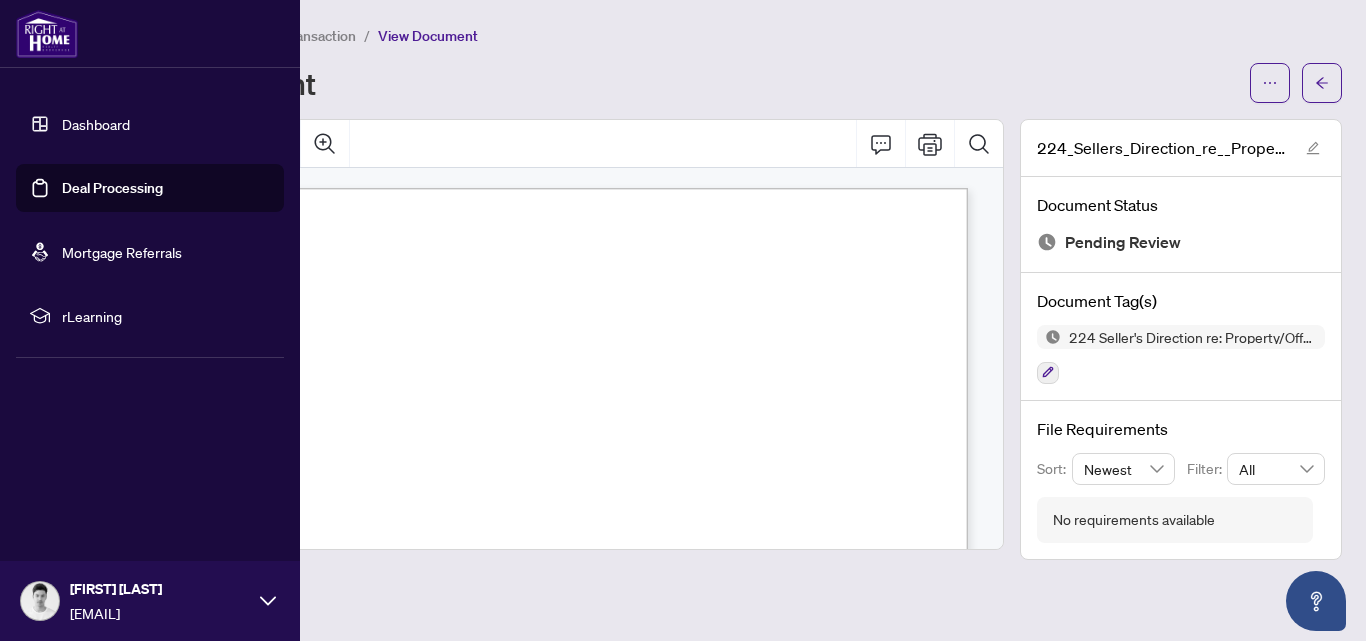 click on "Dashboard" at bounding box center [96, 124] 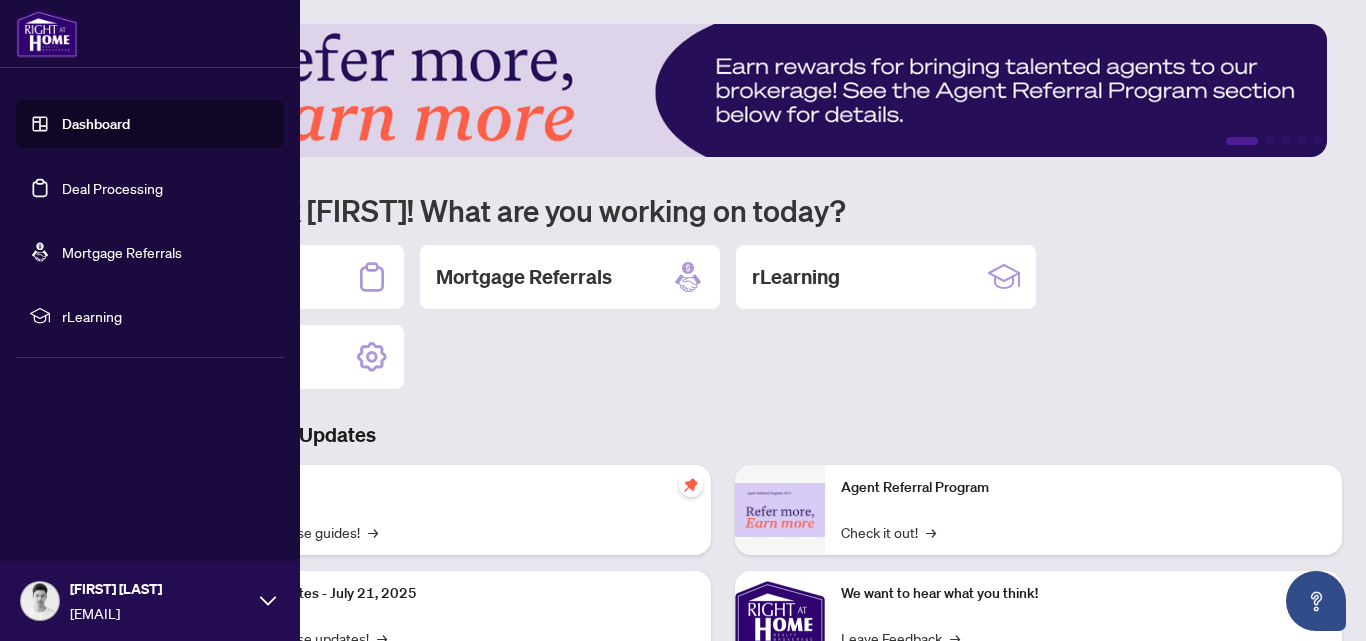 click on "Dashboard" at bounding box center (96, 124) 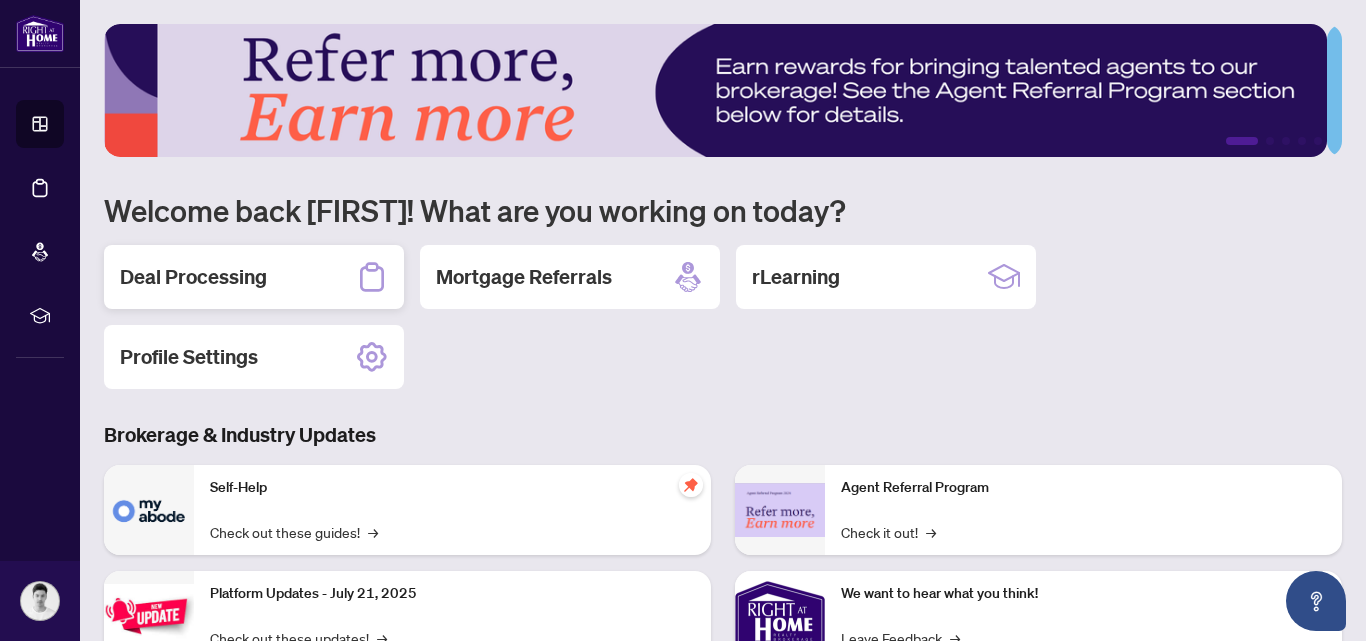 click on "Deal Processing" at bounding box center [254, 277] 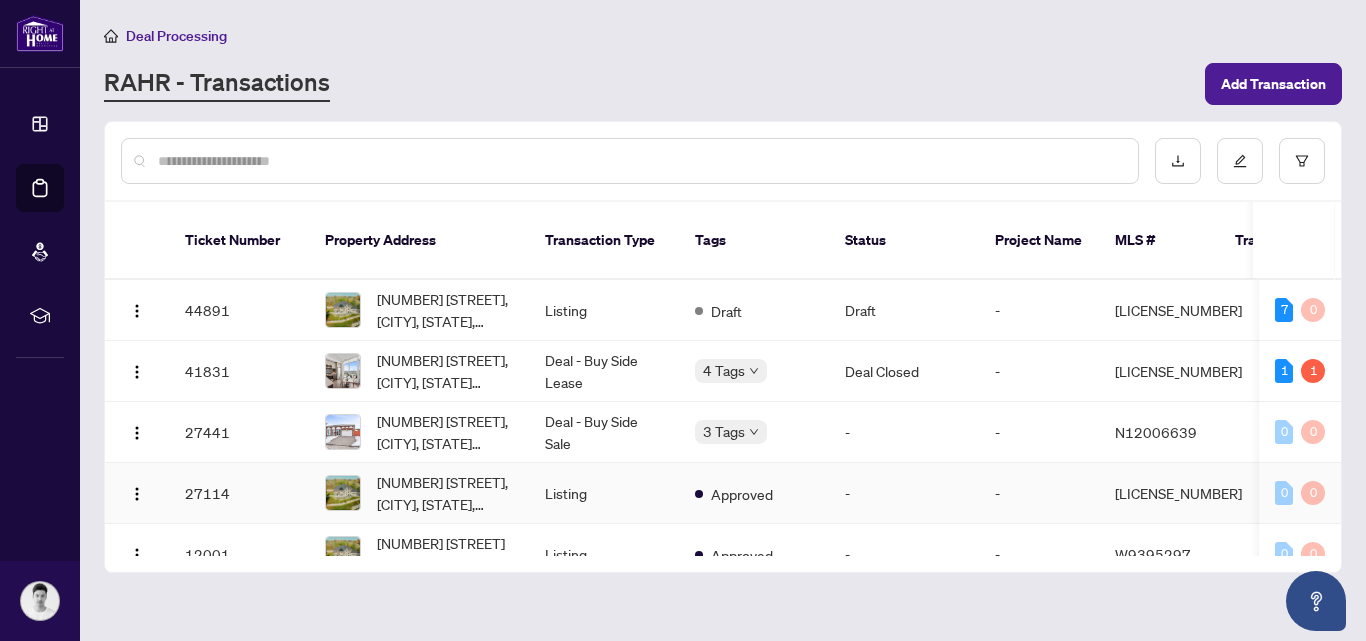 click on "27114" at bounding box center (239, 493) 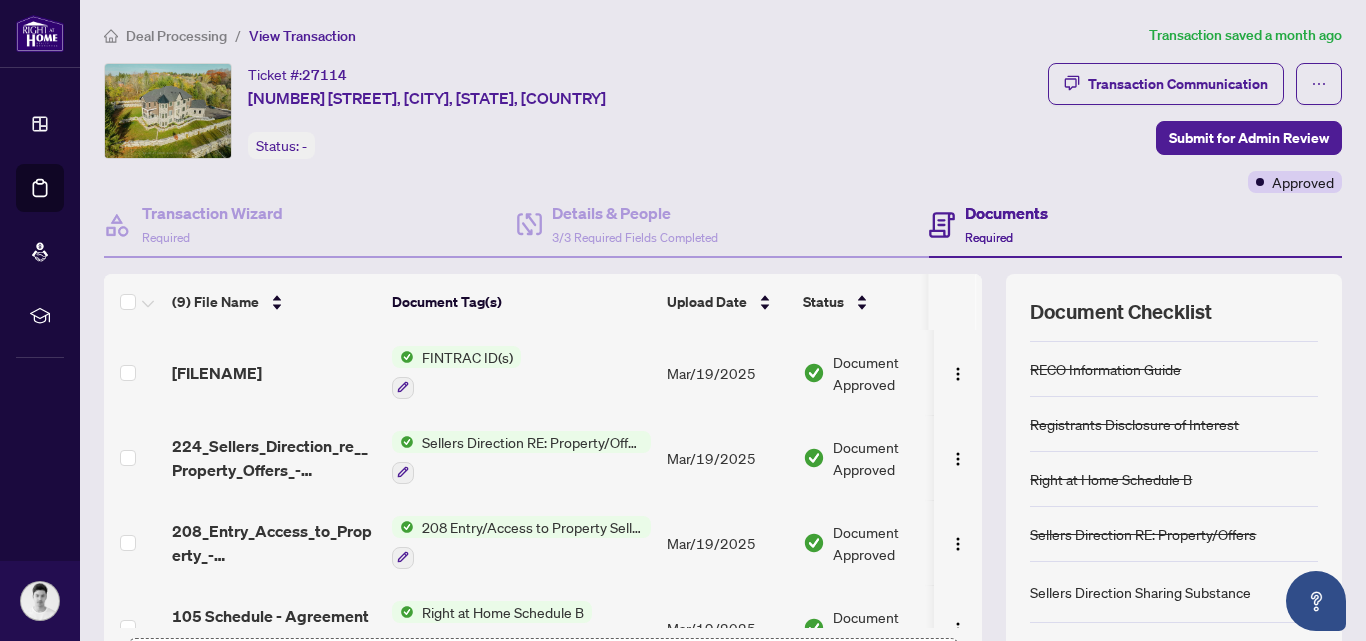 scroll, scrollTop: 225, scrollLeft: 0, axis: vertical 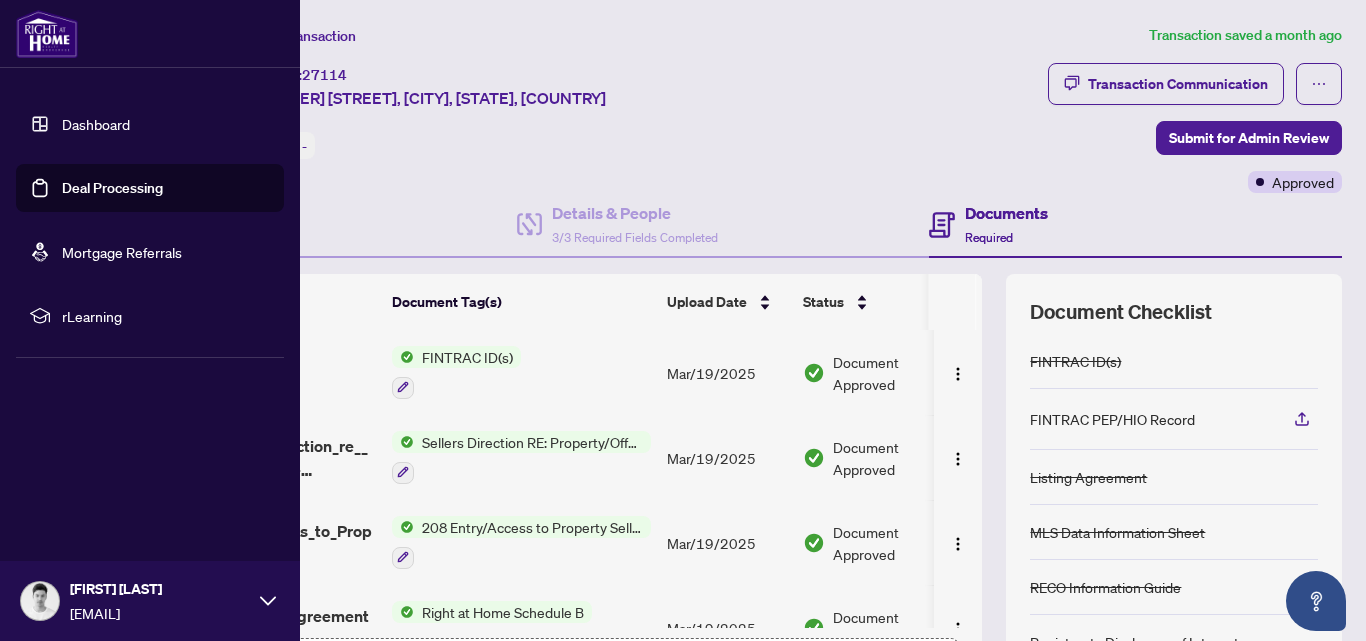 click on "Dashboard" at bounding box center [96, 124] 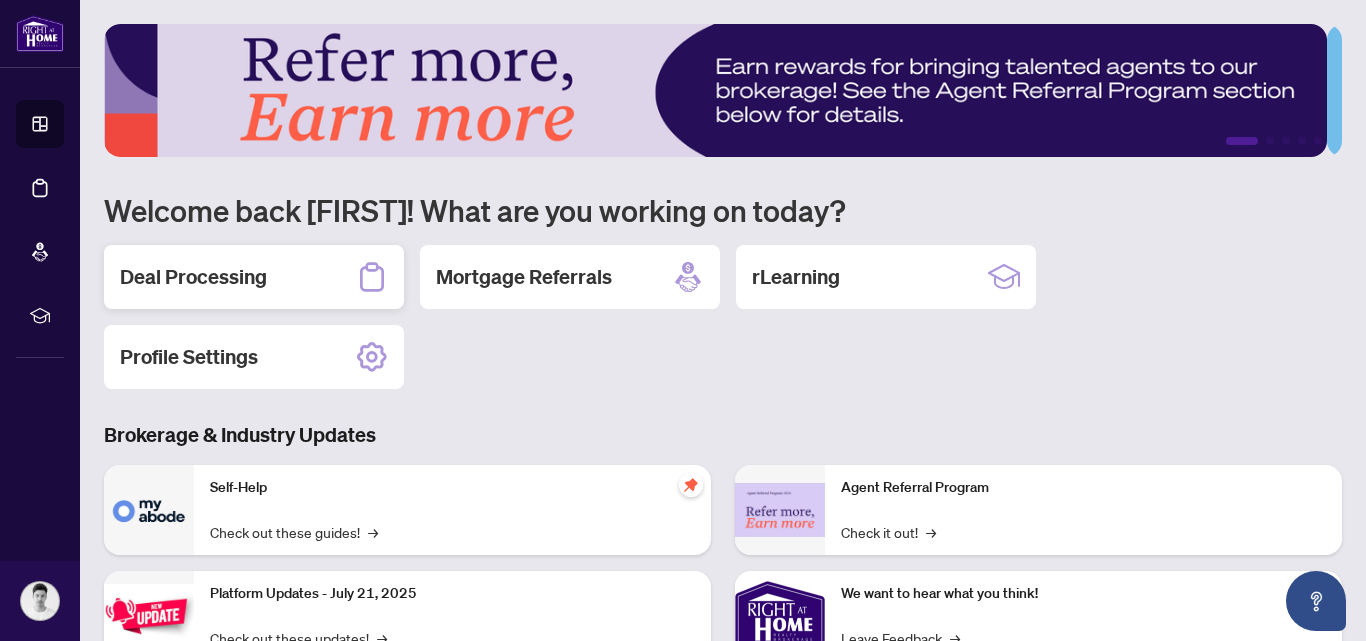 click on "Deal Processing" at bounding box center (254, 277) 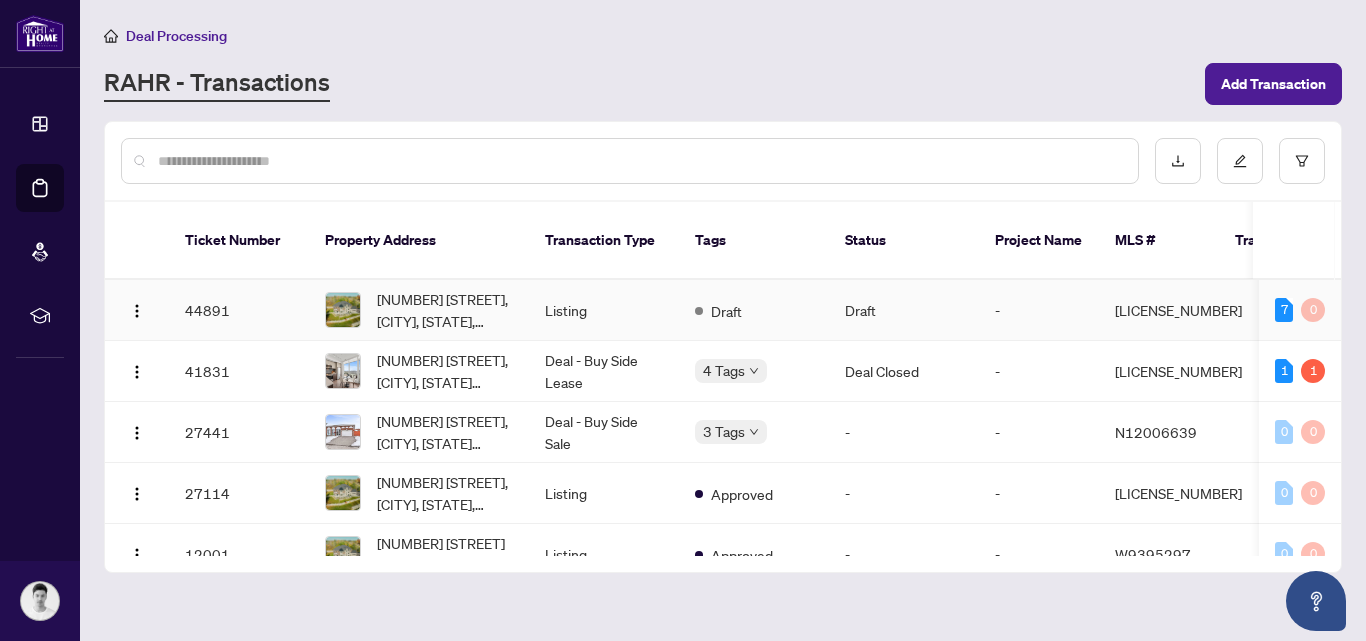 click on "44891" at bounding box center (239, 310) 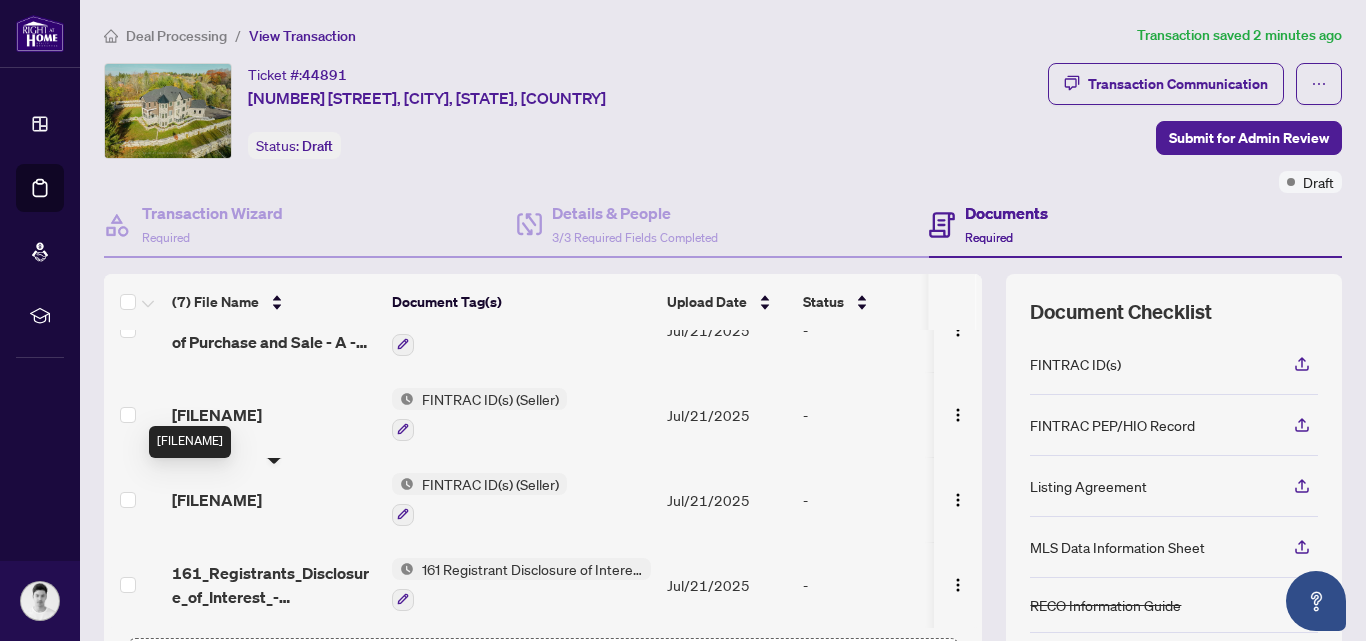 scroll, scrollTop: 301, scrollLeft: 0, axis: vertical 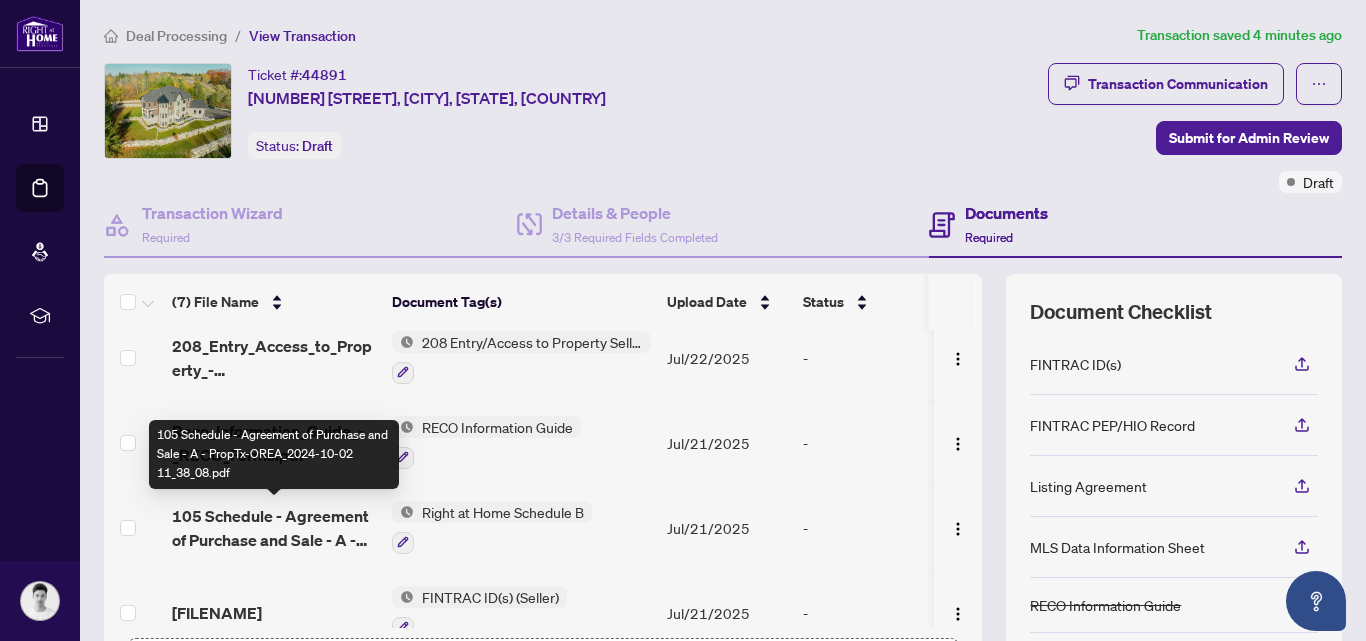 click on "105 Schedule - Agreement of Purchase and Sale - A - PropTx-OREA_2024-10-02 11_38_08.pdf" at bounding box center [274, 528] 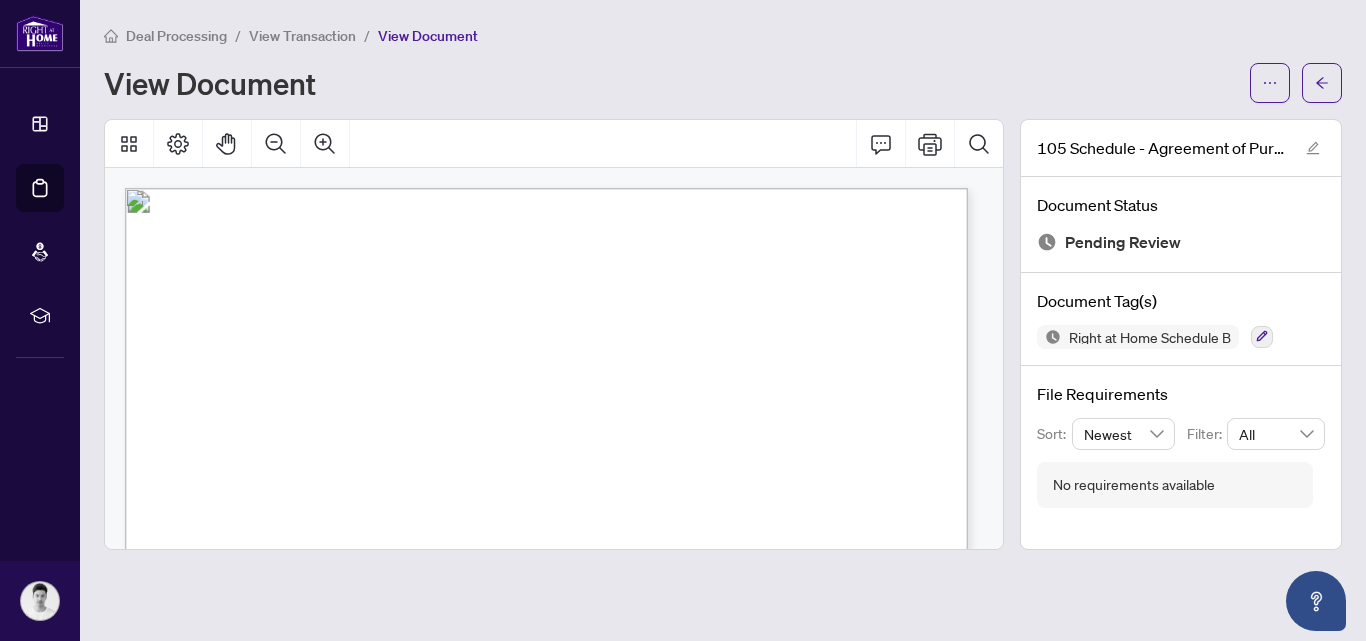 click on "View Transaction" at bounding box center (302, 36) 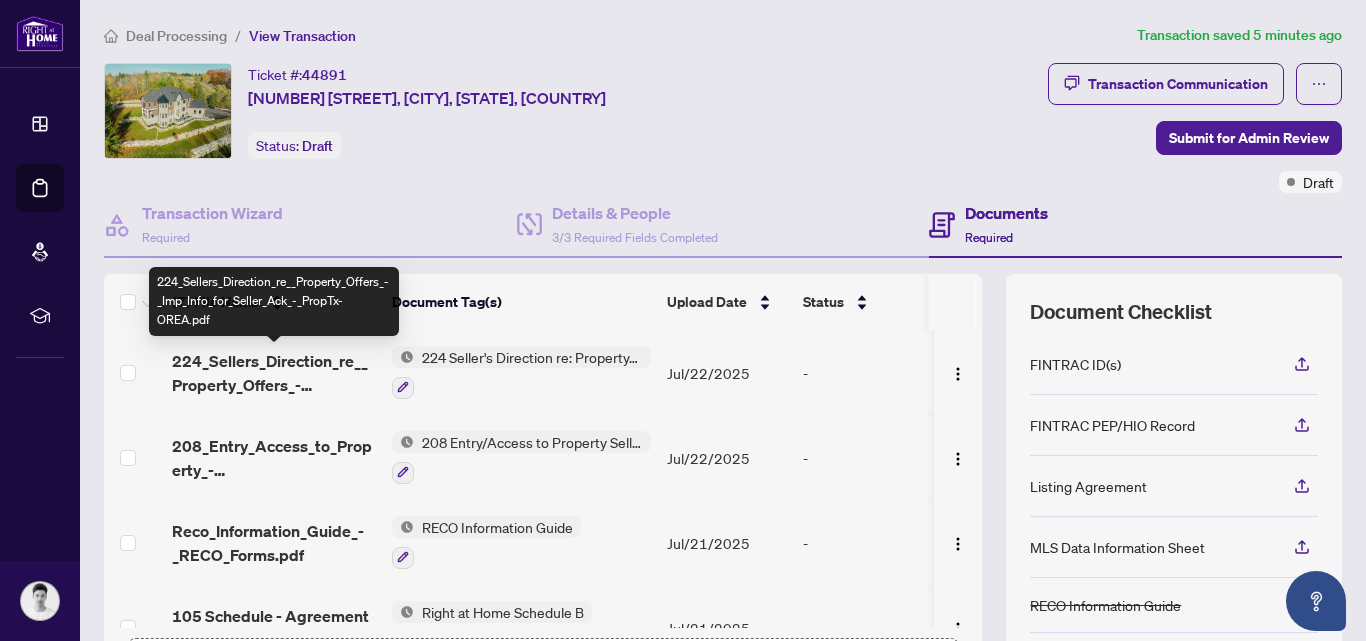 click on "224_Sellers_Direction_re__Property_Offers_-_Imp_Info_for_Seller_Ack_-_PropTx-OREA.pdf" at bounding box center [274, 373] 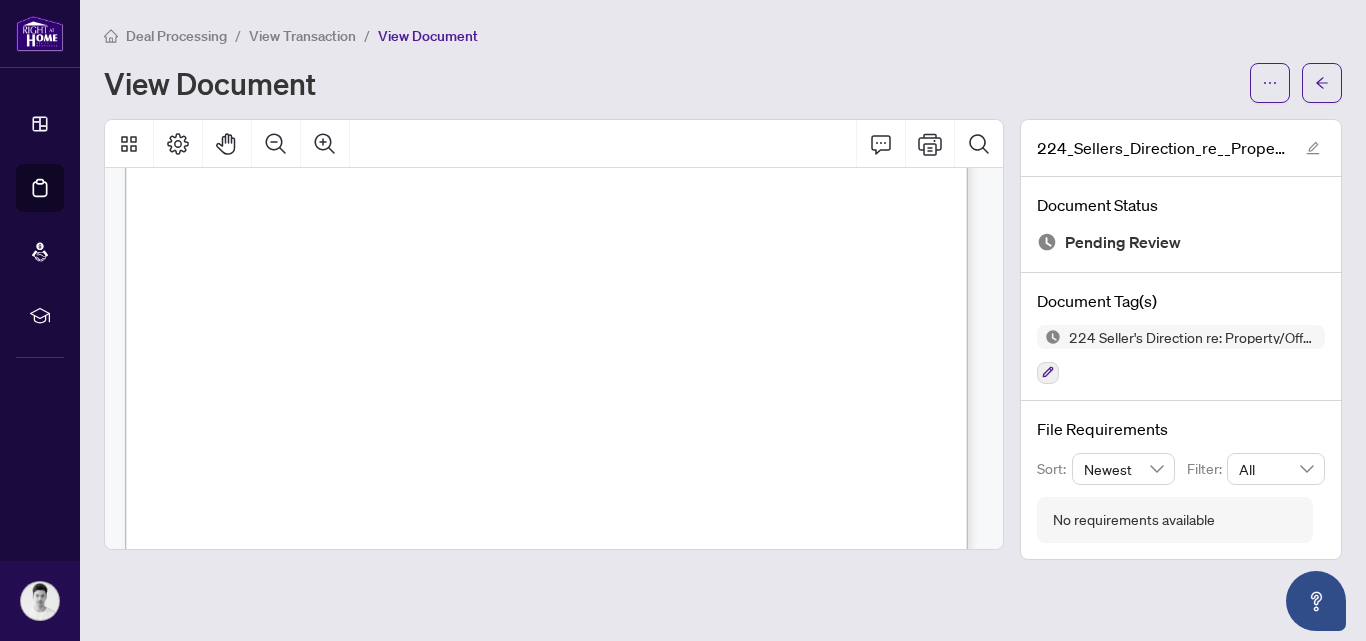scroll, scrollTop: 250, scrollLeft: 0, axis: vertical 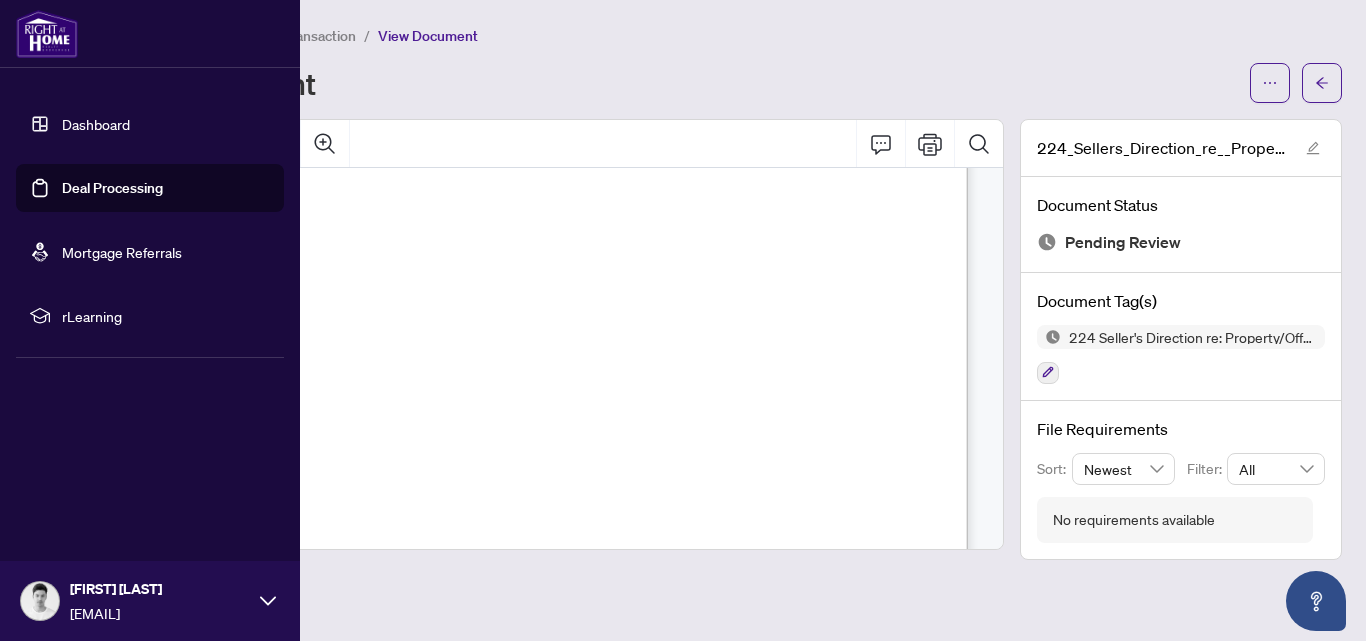 click on "Dashboard" at bounding box center (96, 124) 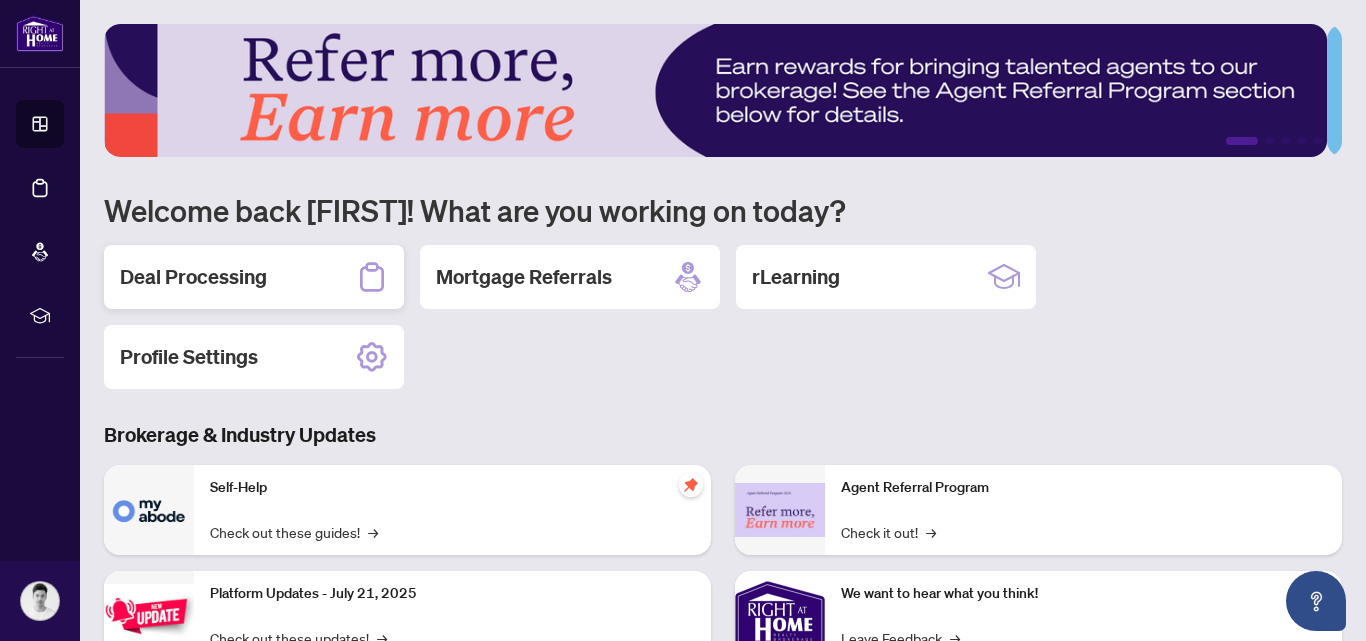 click on "Deal Processing" at bounding box center (254, 277) 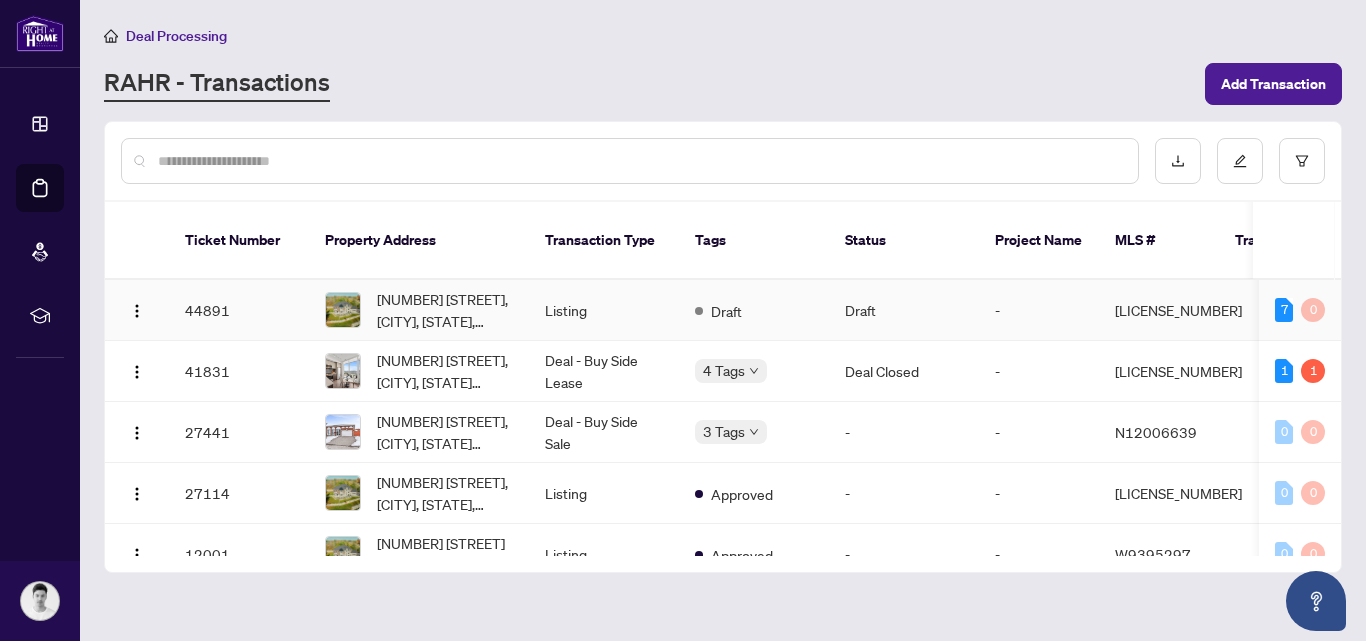 click on "[NUMBER] [STREET], [CITY], [STATE], [COUNTRY]" at bounding box center [445, 310] 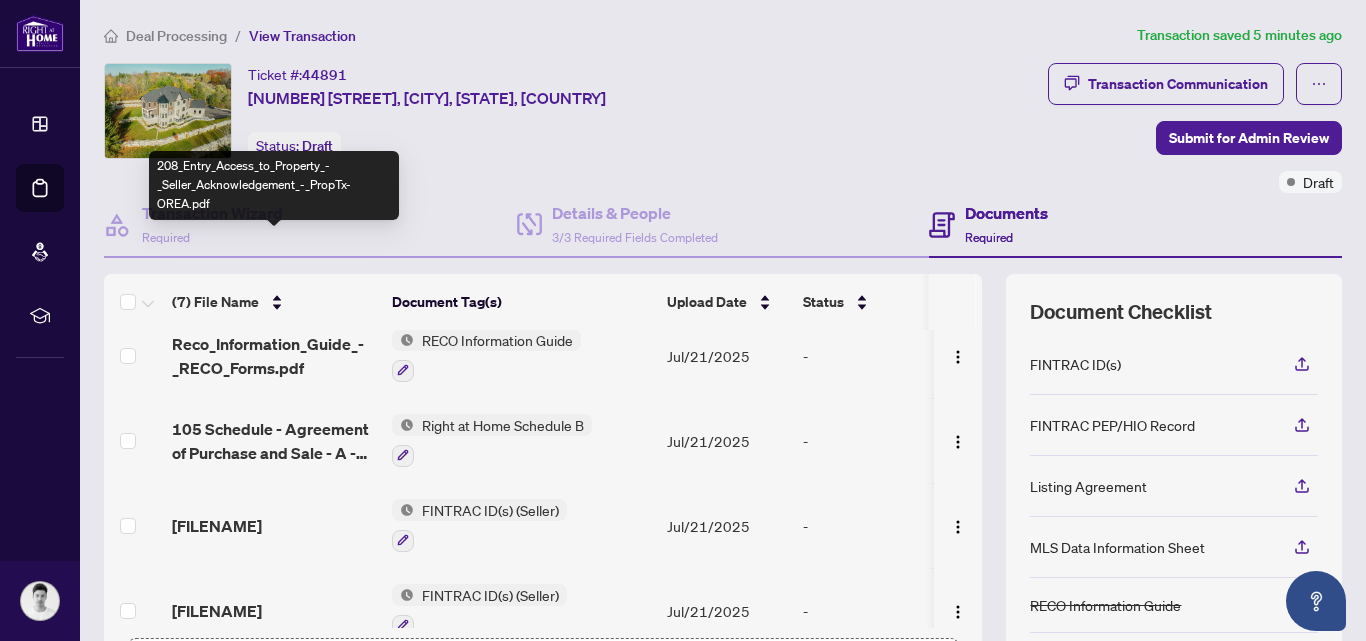 scroll, scrollTop: 200, scrollLeft: 0, axis: vertical 